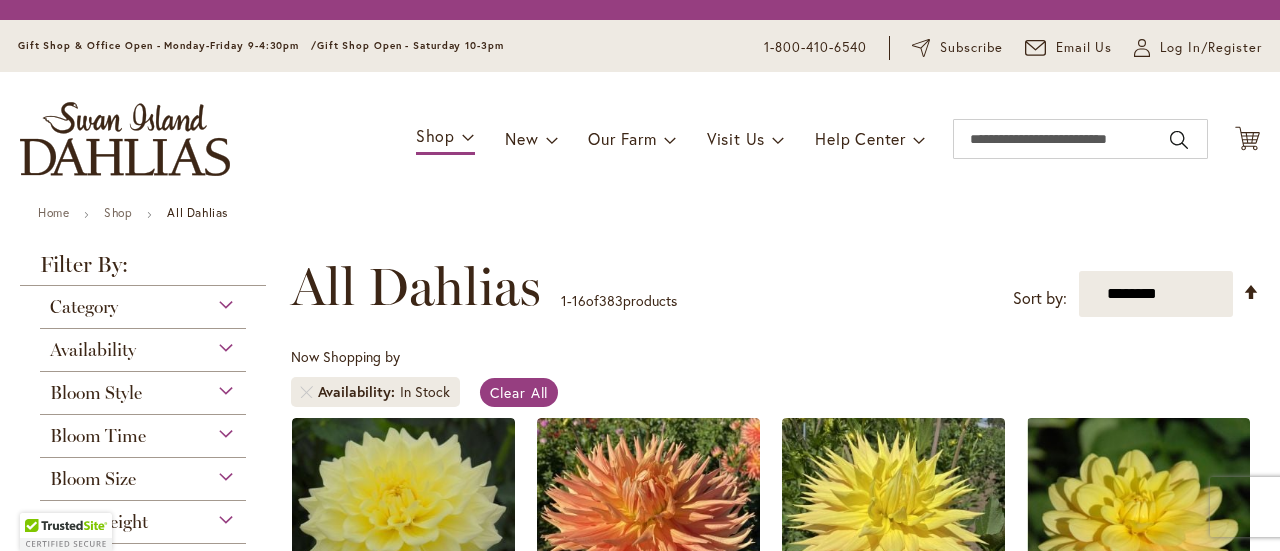 scroll, scrollTop: 0, scrollLeft: 0, axis: both 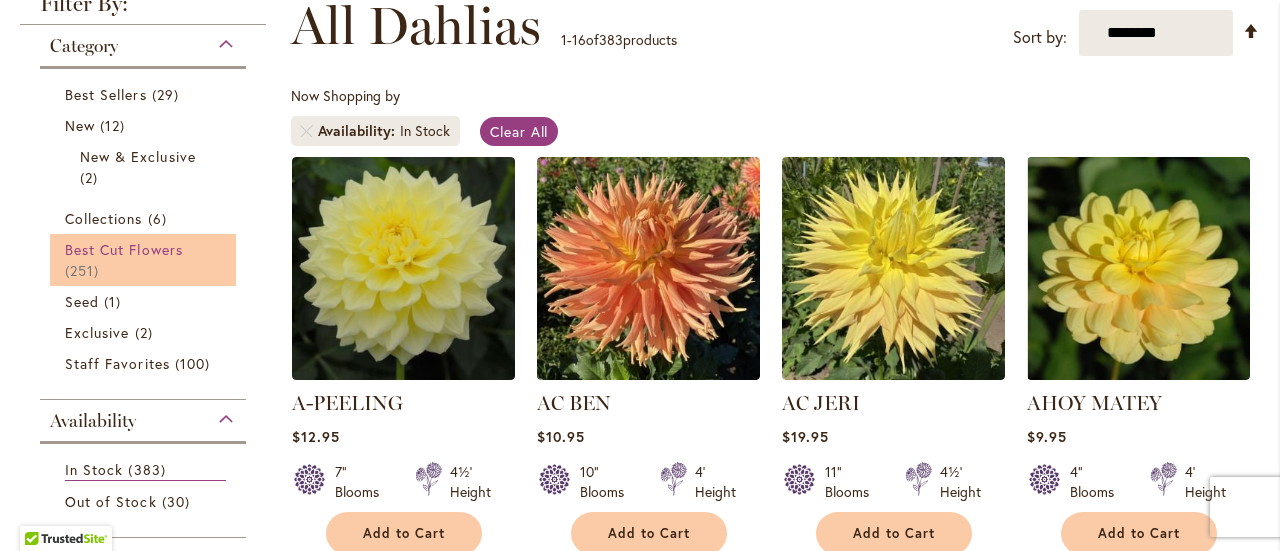 click on "Best Cut Flowers" at bounding box center (124, 249) 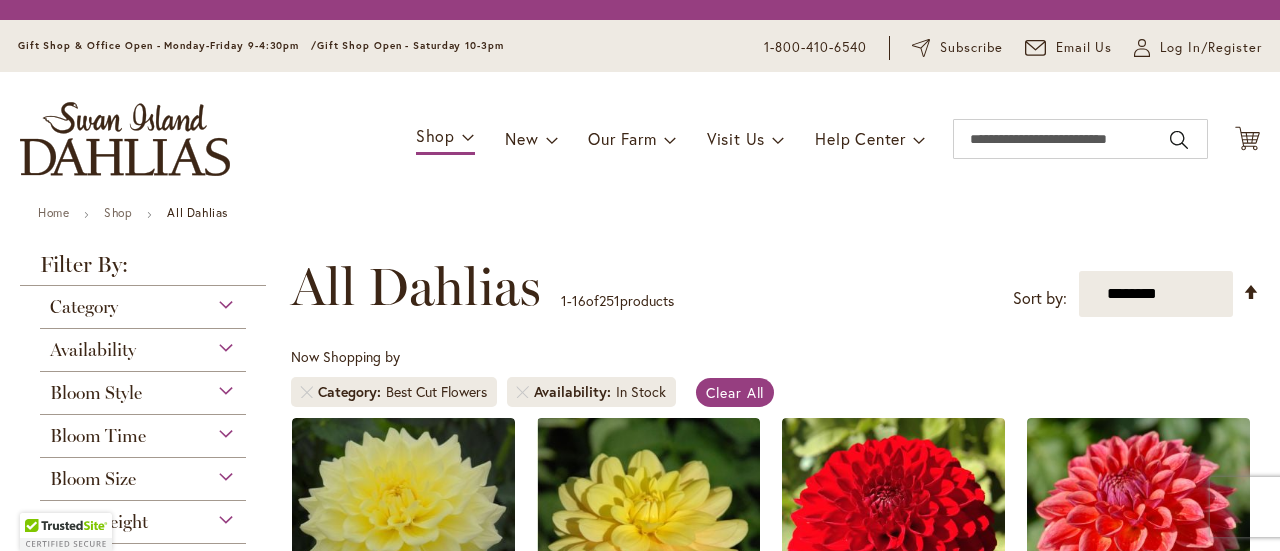 scroll, scrollTop: 0, scrollLeft: 0, axis: both 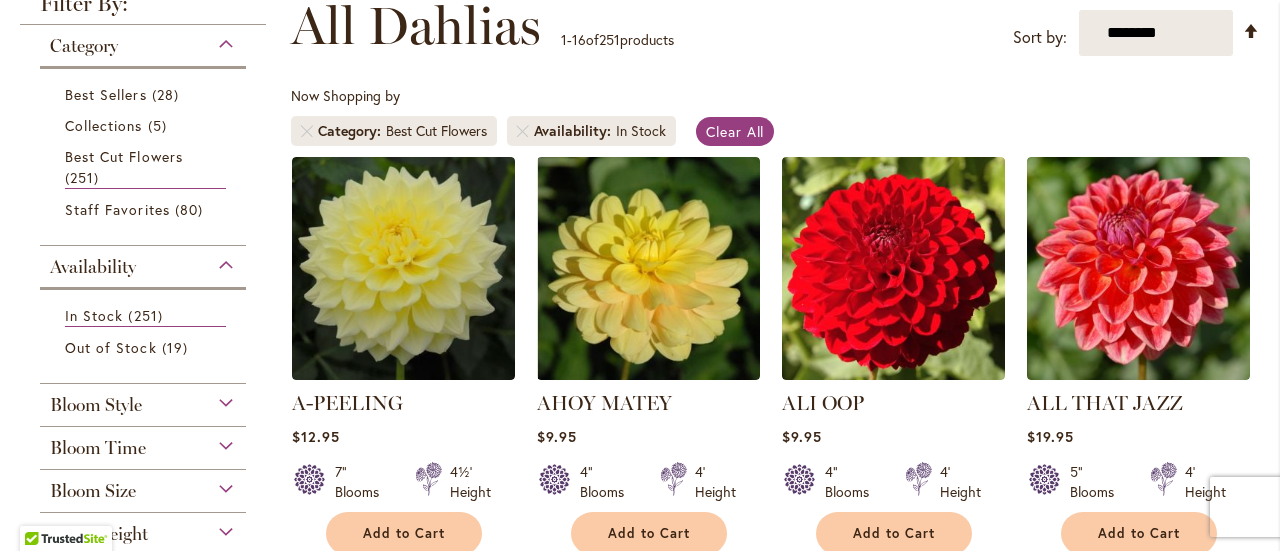 click on "Bloom Style" at bounding box center (143, 400) 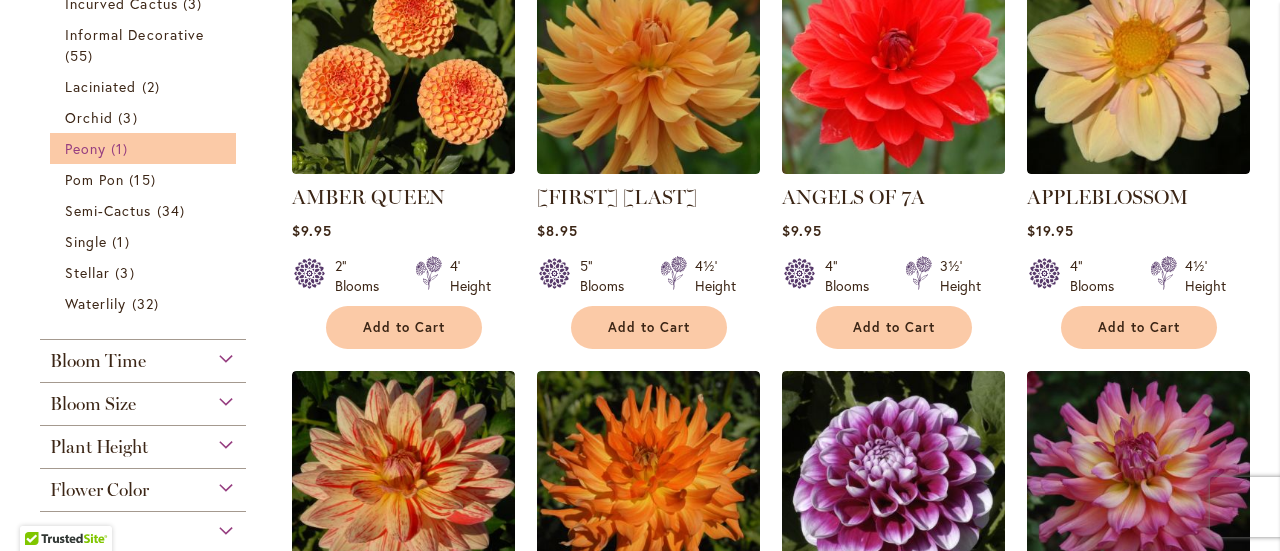scroll, scrollTop: 981, scrollLeft: 0, axis: vertical 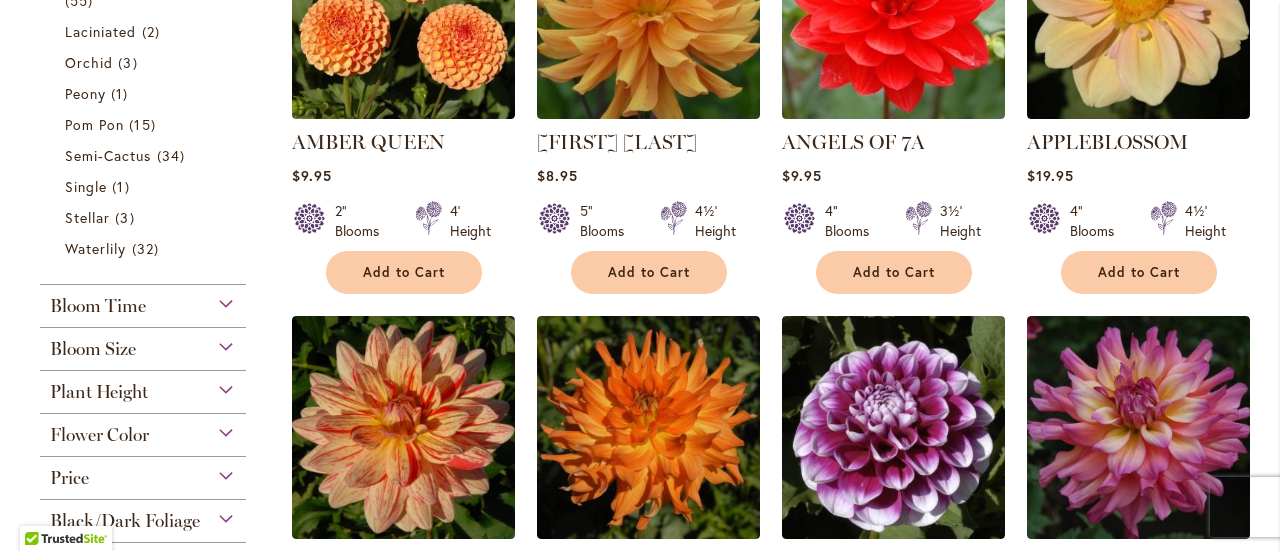 click on "Bloom Size" at bounding box center [143, 344] 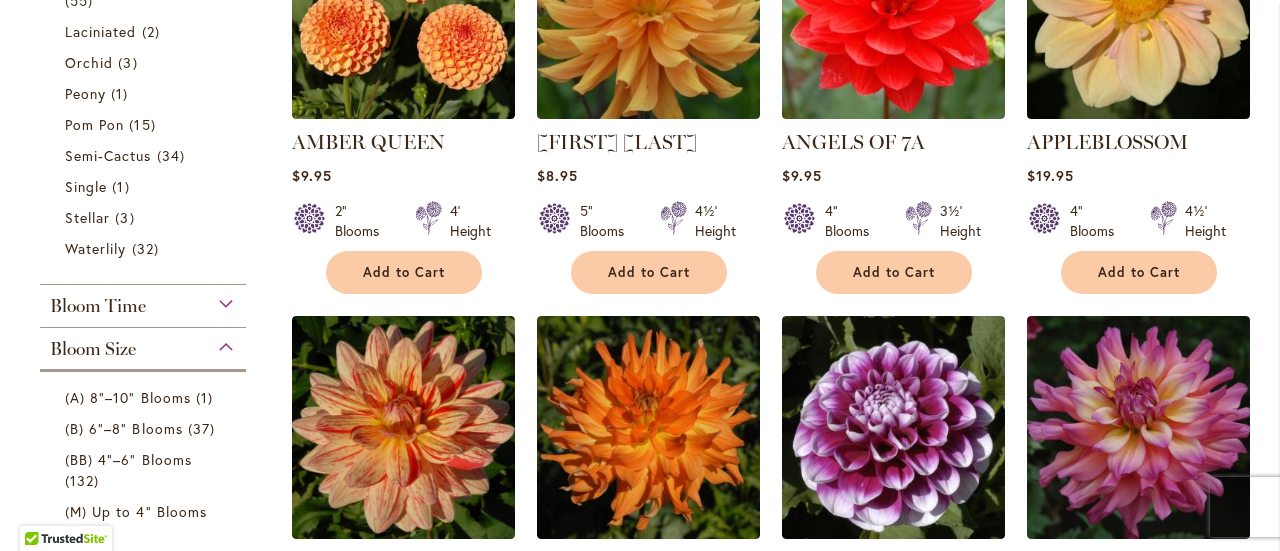 scroll, scrollTop: 1305, scrollLeft: 0, axis: vertical 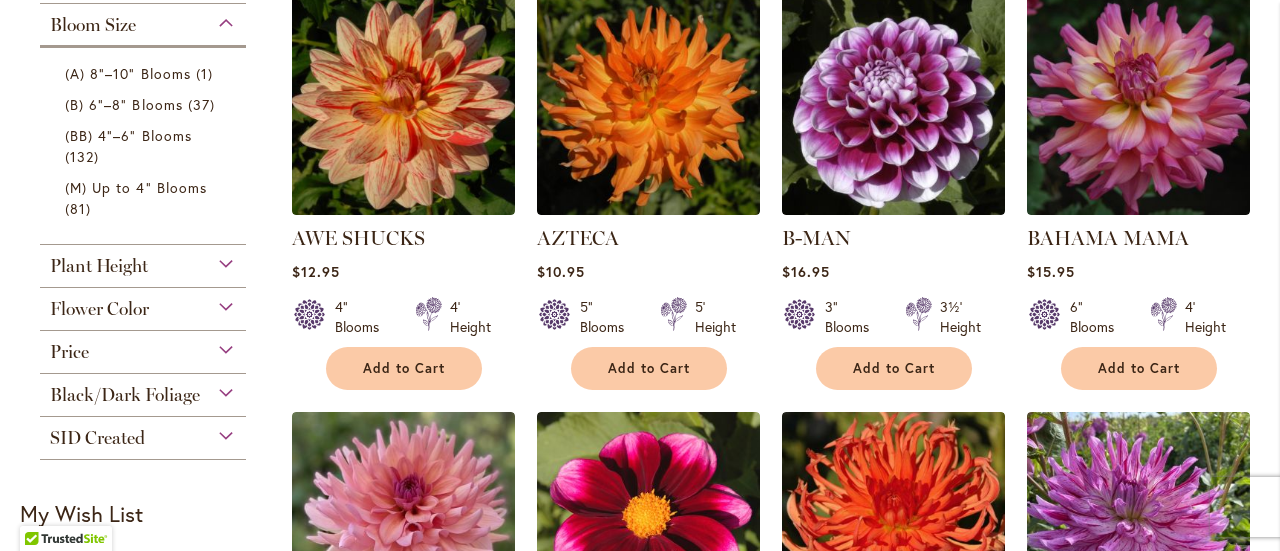 click on "Flower Color" at bounding box center [143, 304] 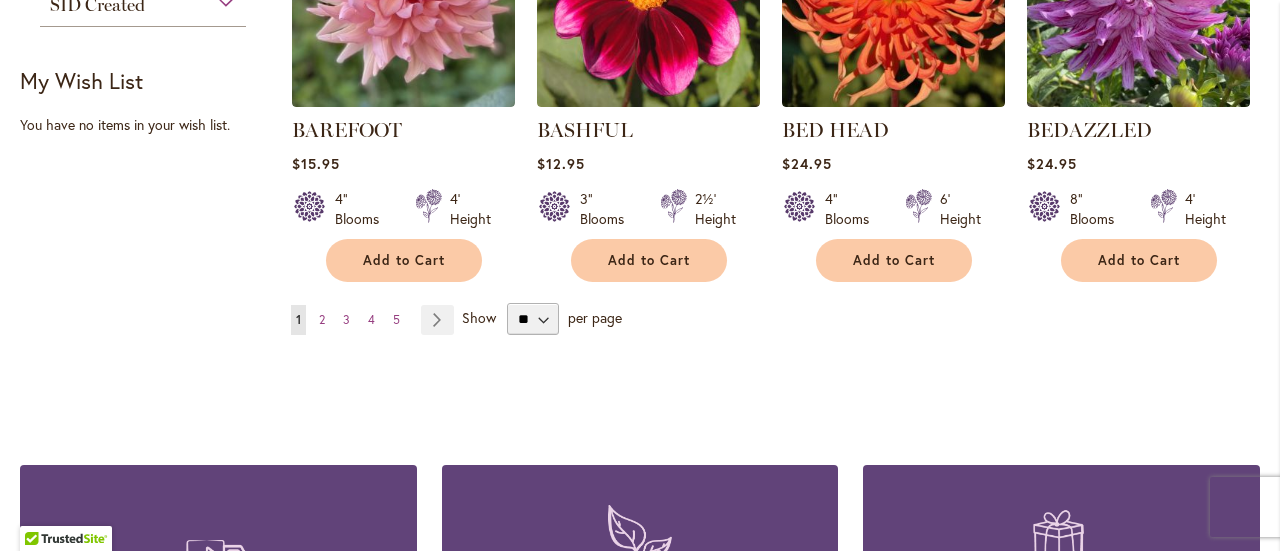 scroll, scrollTop: 1900, scrollLeft: 0, axis: vertical 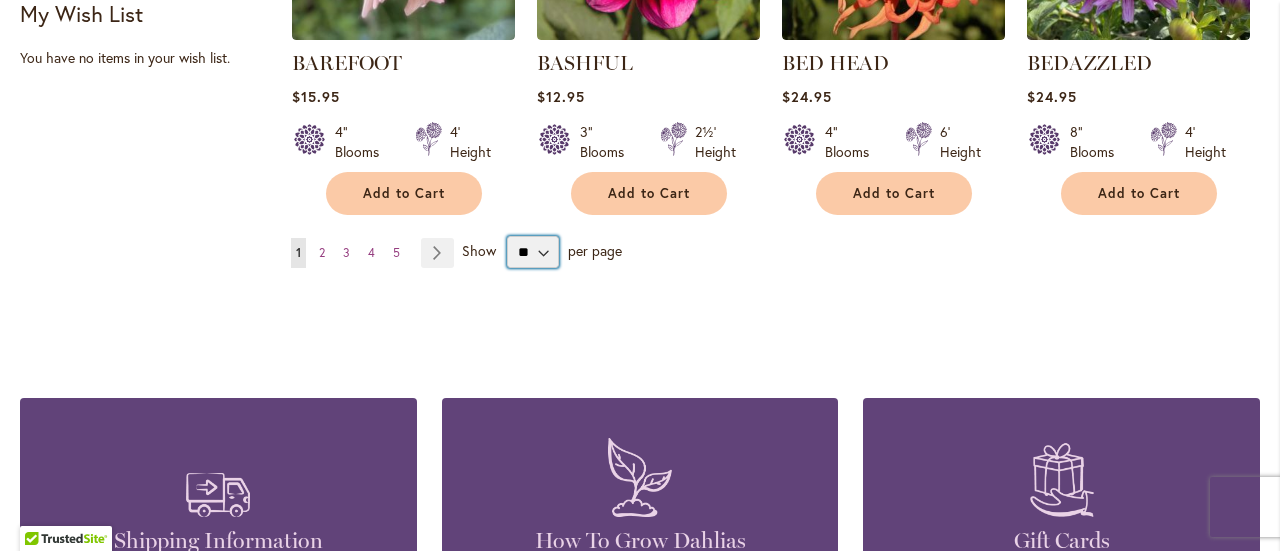 click on "**
**
**
**" at bounding box center [533, 252] 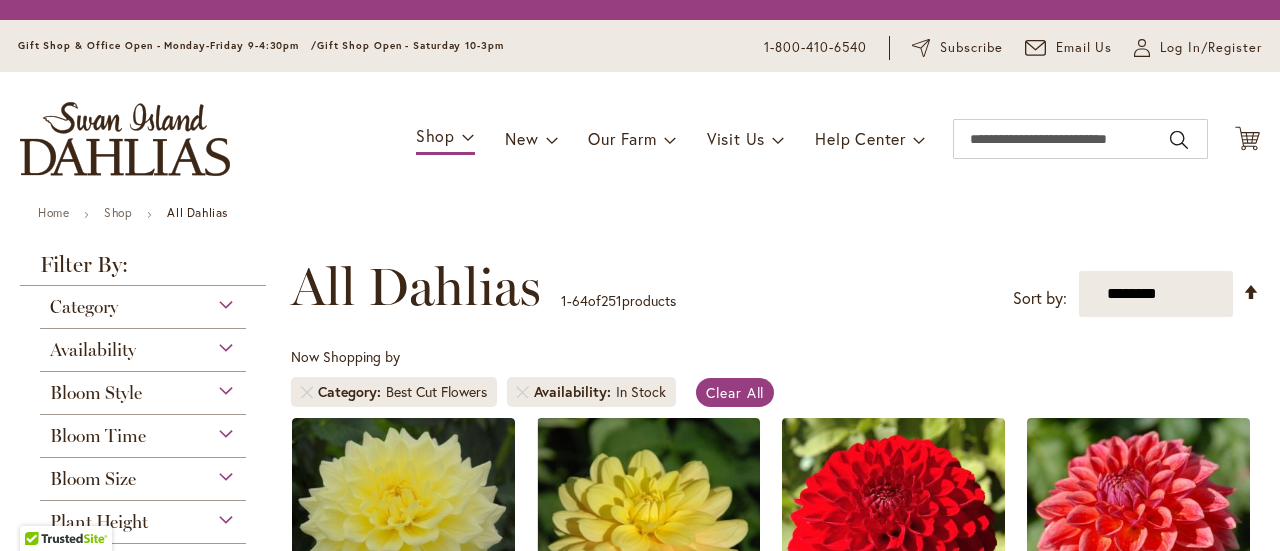 scroll, scrollTop: 0, scrollLeft: 0, axis: both 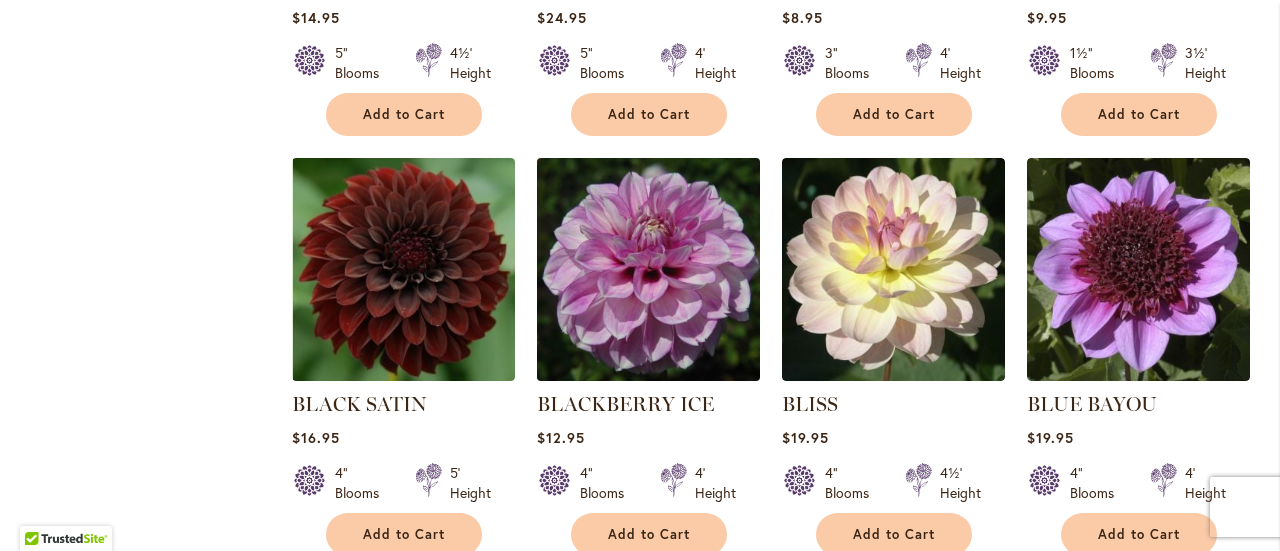 click at bounding box center (648, 269) 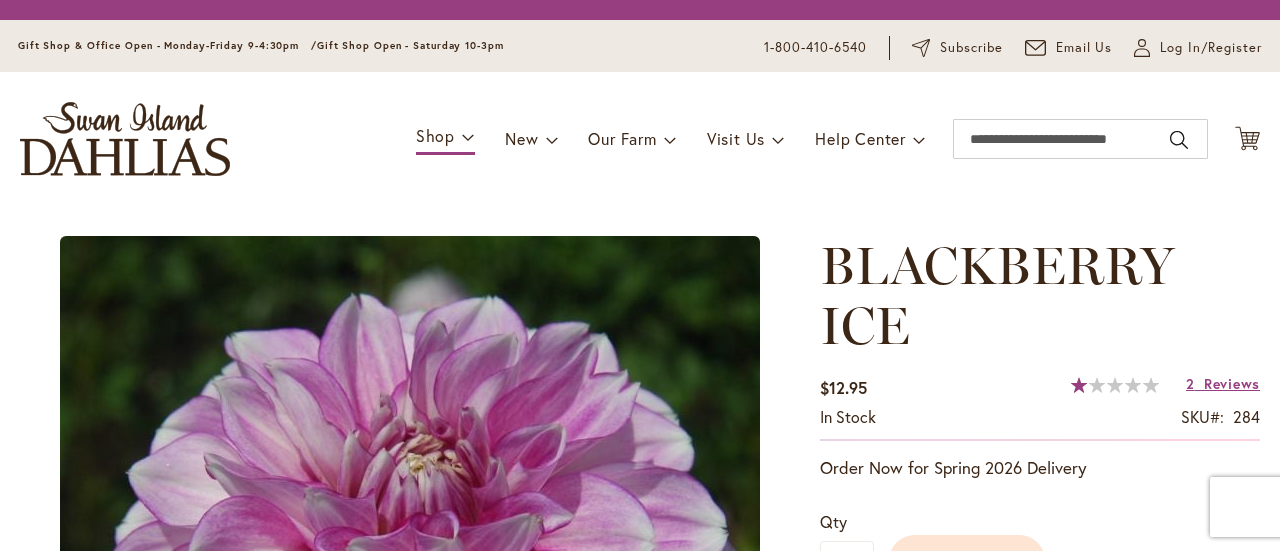 scroll, scrollTop: 0, scrollLeft: 0, axis: both 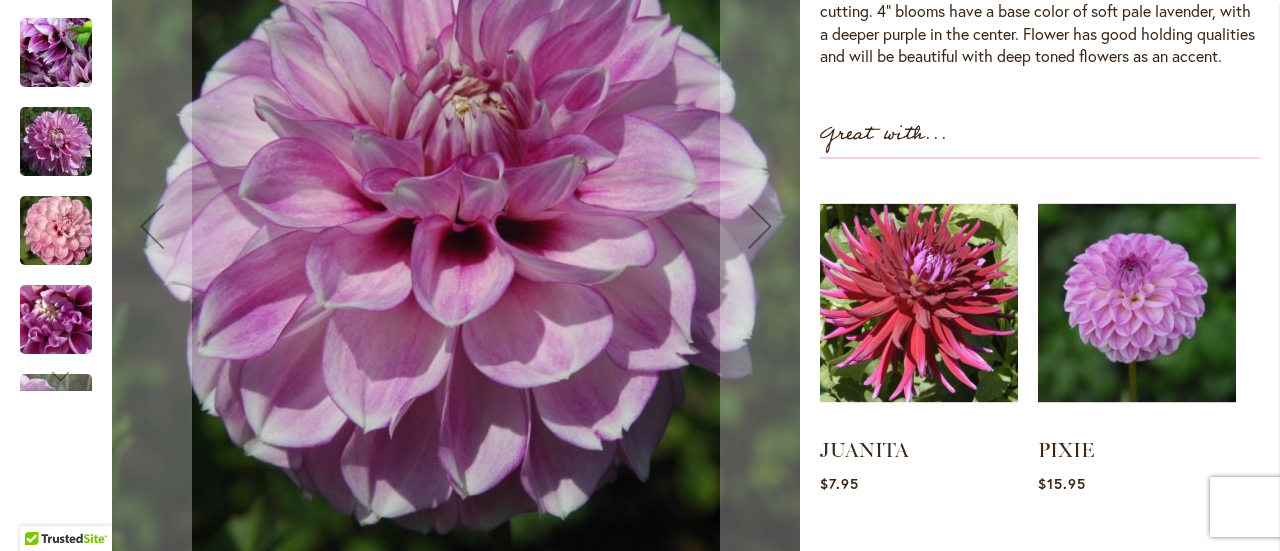 click at bounding box center [56, 230] 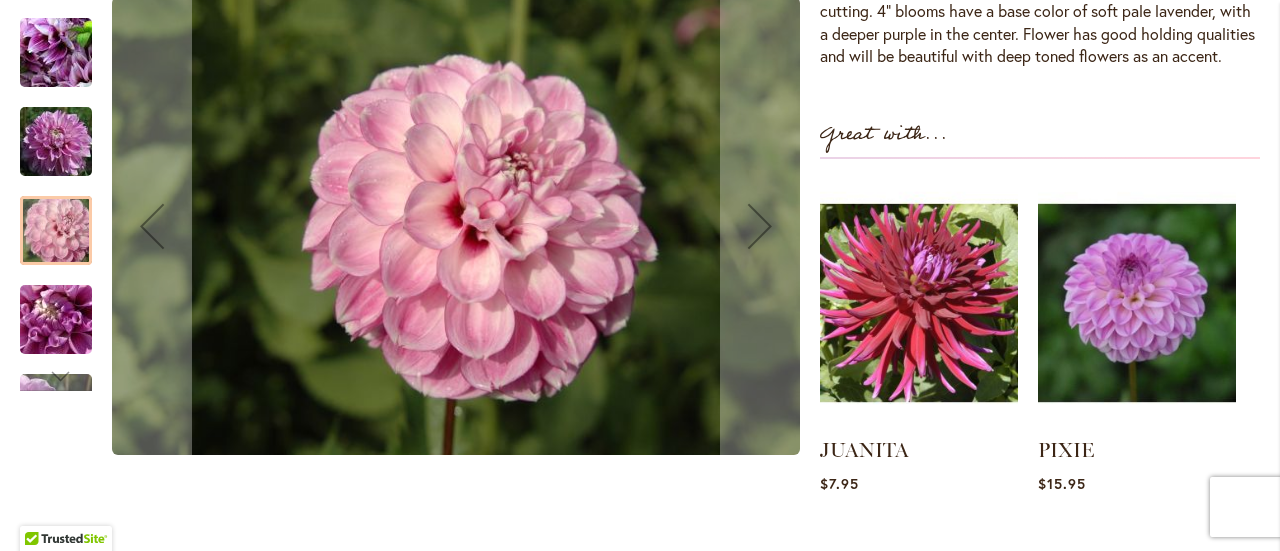 click at bounding box center [56, 141] 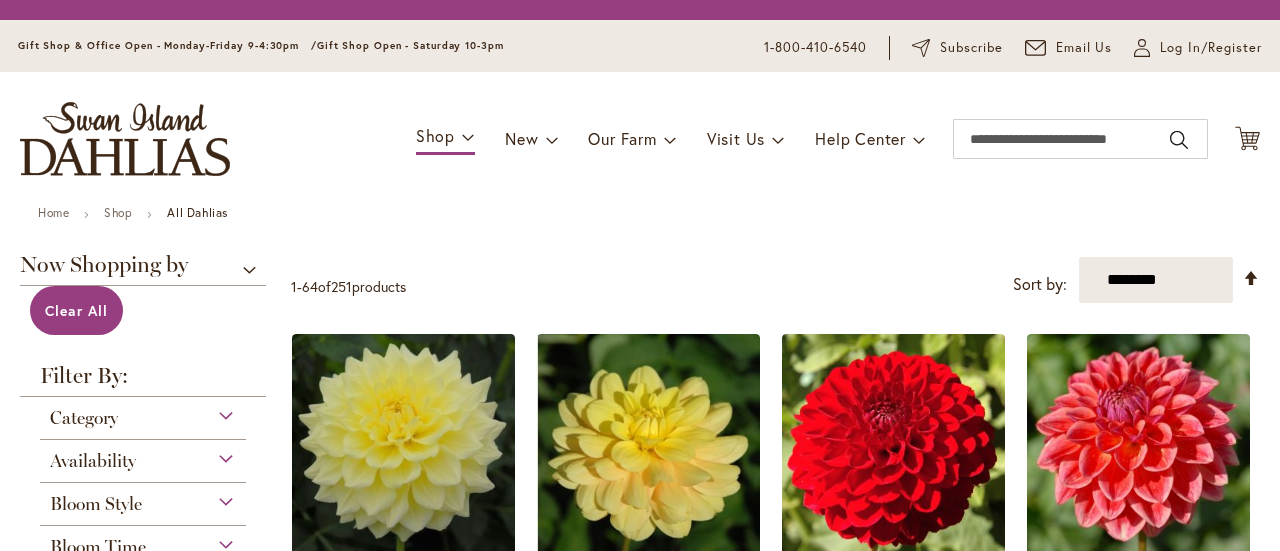 scroll, scrollTop: 0, scrollLeft: 0, axis: both 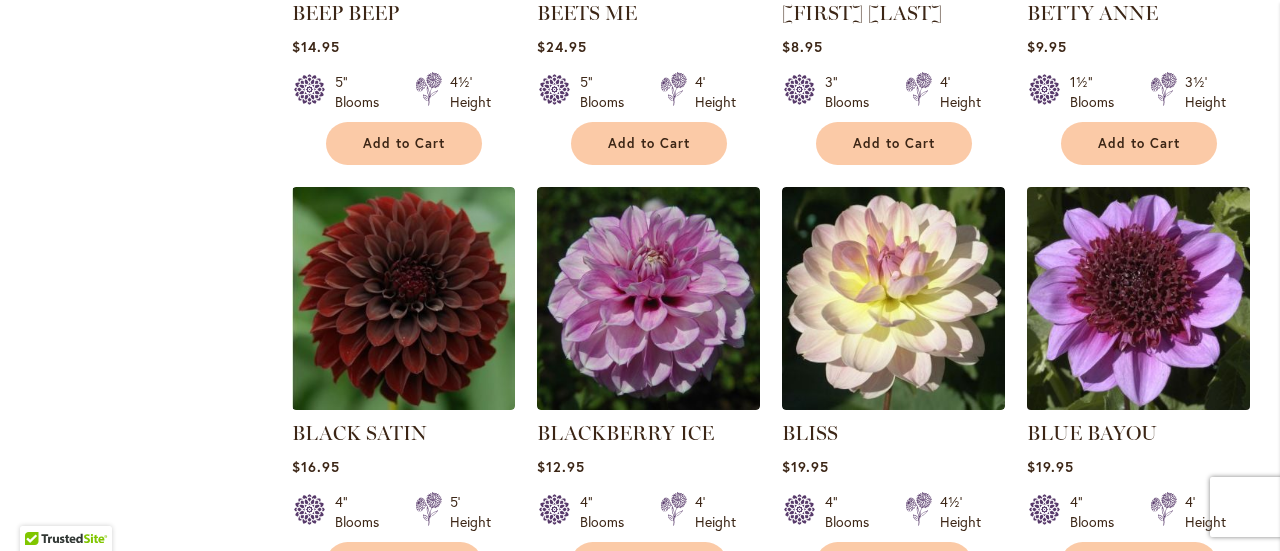 click at bounding box center [1138, 298] 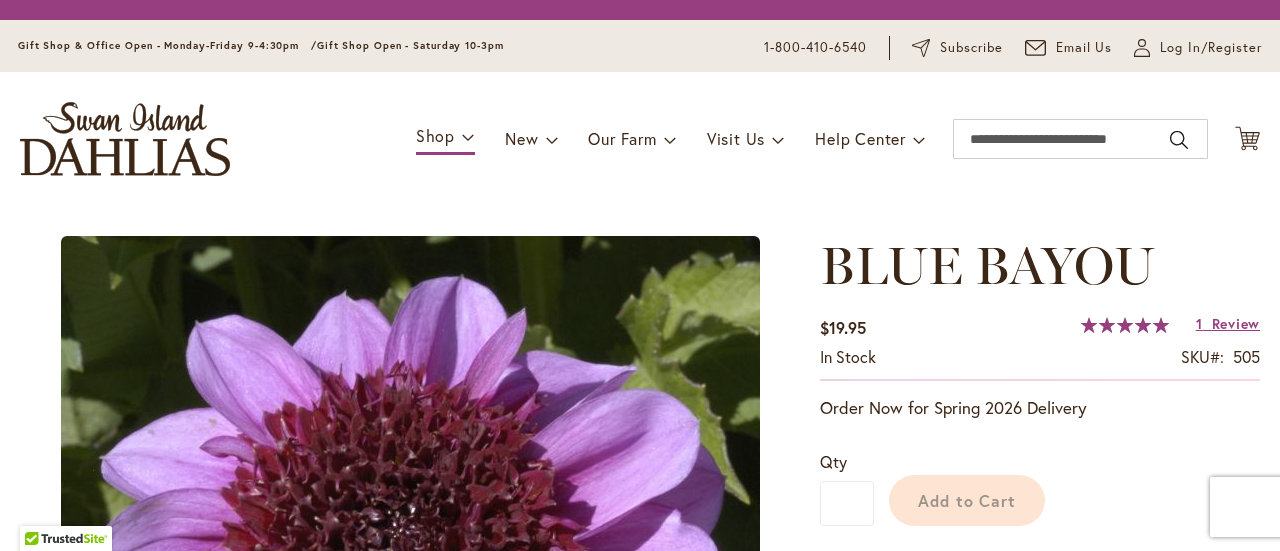scroll, scrollTop: 0, scrollLeft: 0, axis: both 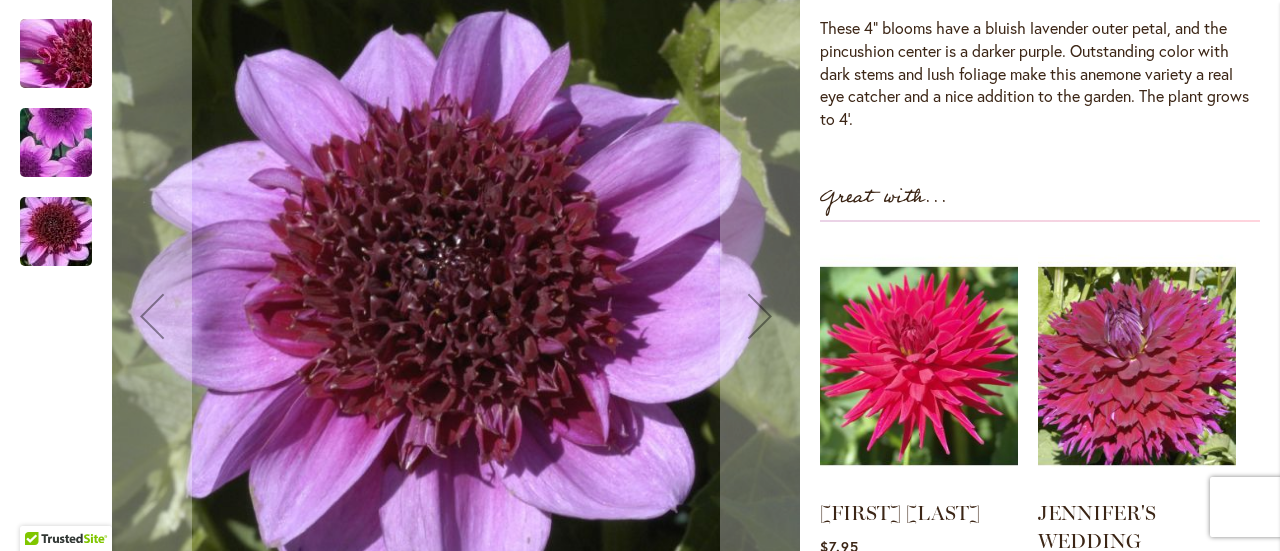 click at bounding box center (56, 143) 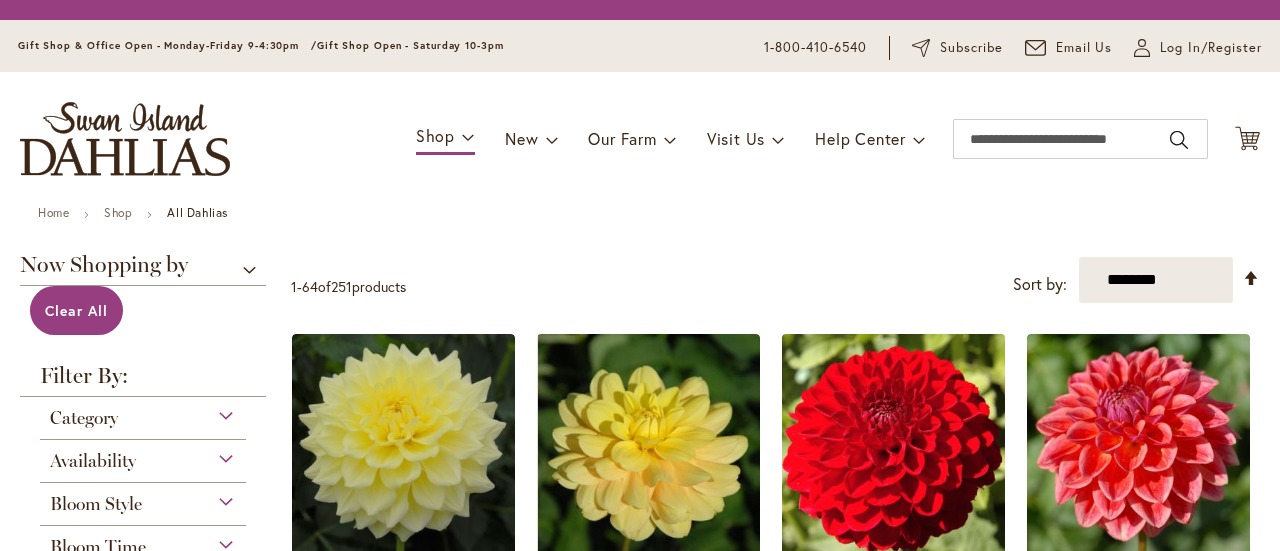 scroll, scrollTop: 0, scrollLeft: 0, axis: both 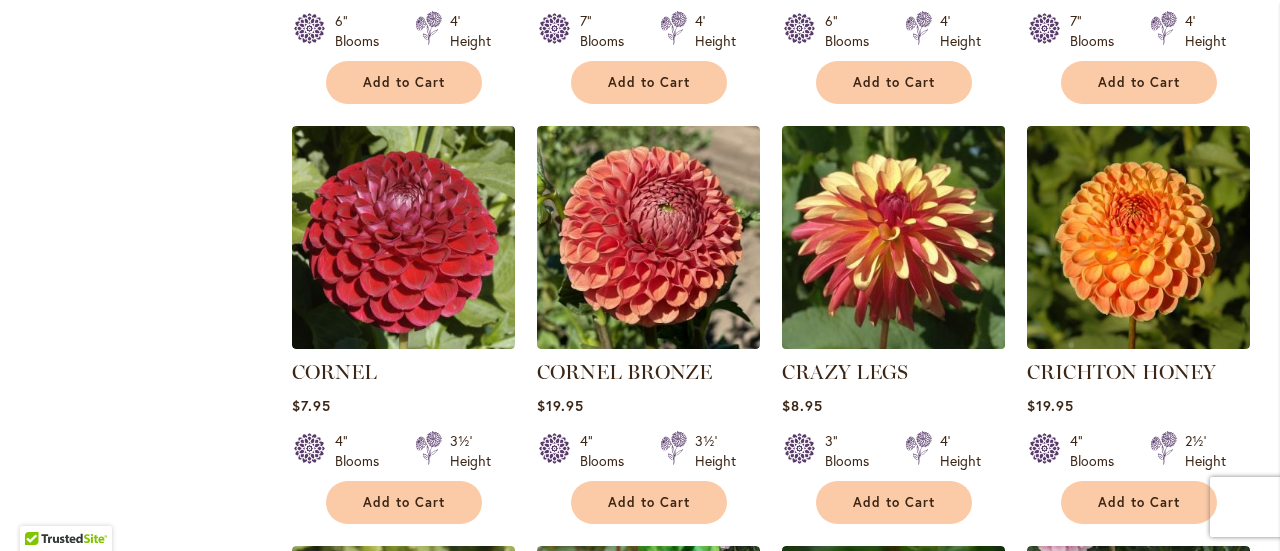 click at bounding box center (893, 237) 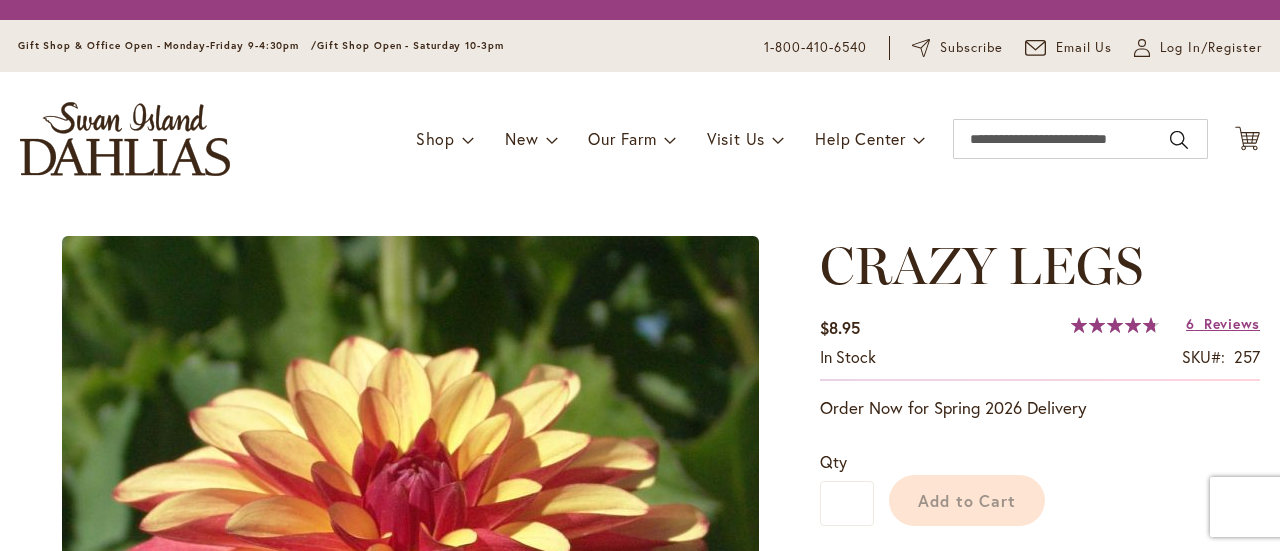 scroll, scrollTop: 0, scrollLeft: 0, axis: both 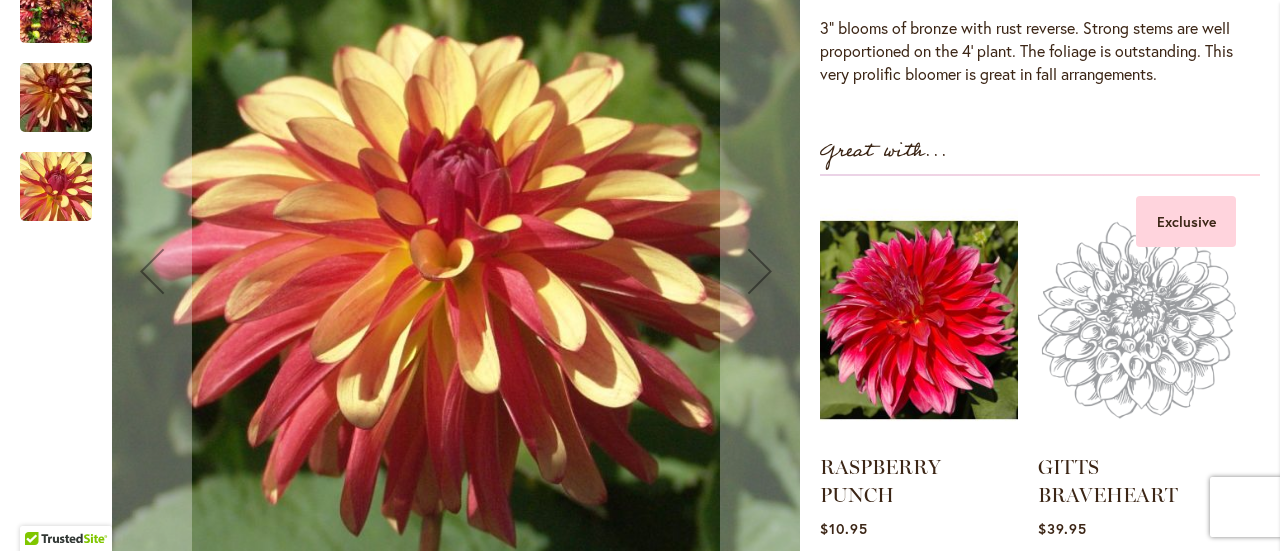 click at bounding box center [56, 97] 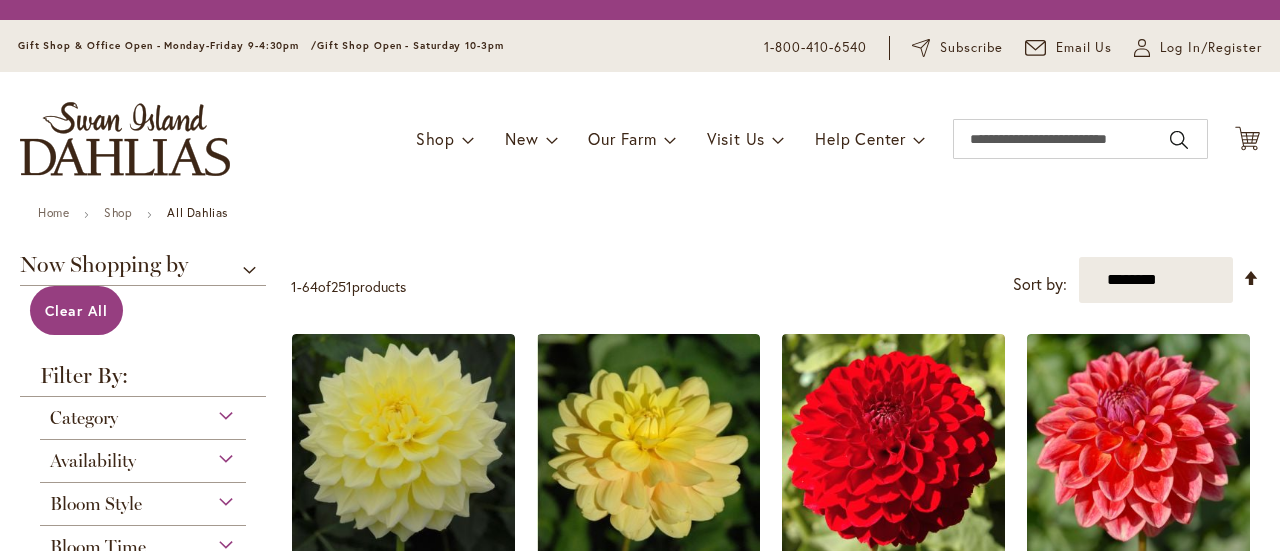 scroll, scrollTop: 0, scrollLeft: 0, axis: both 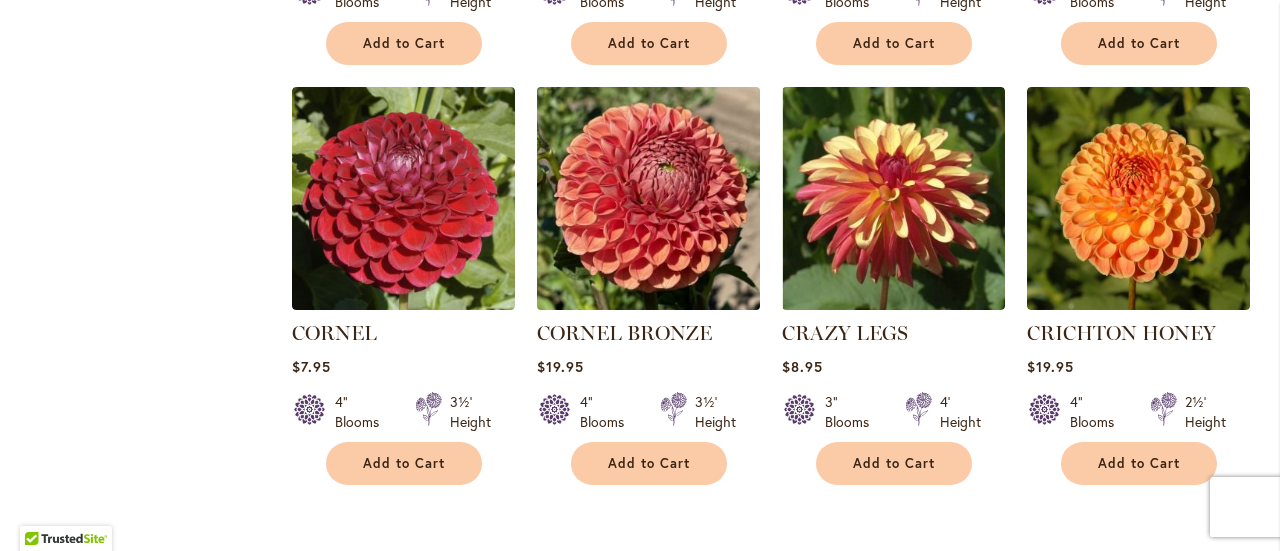 click at bounding box center (648, 198) 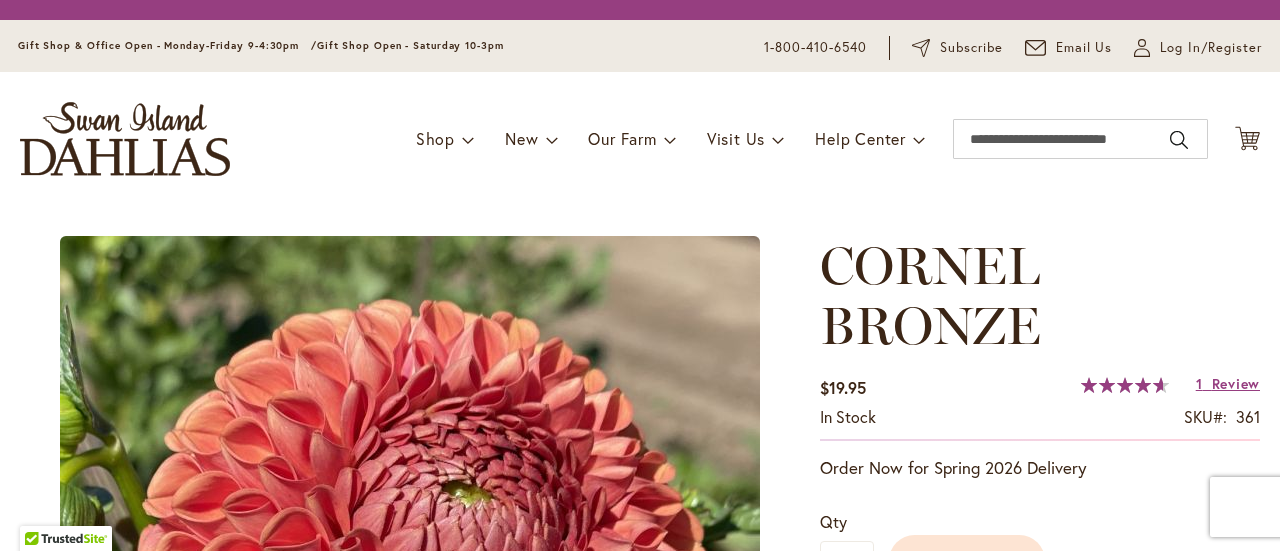 scroll, scrollTop: 0, scrollLeft: 0, axis: both 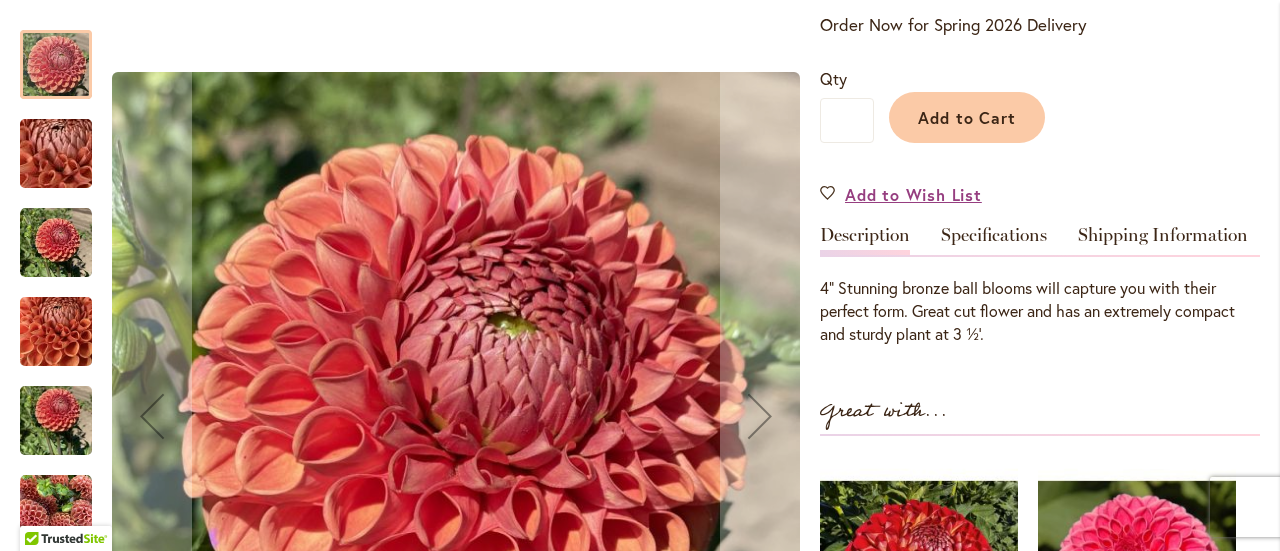 click at bounding box center (56, 243) 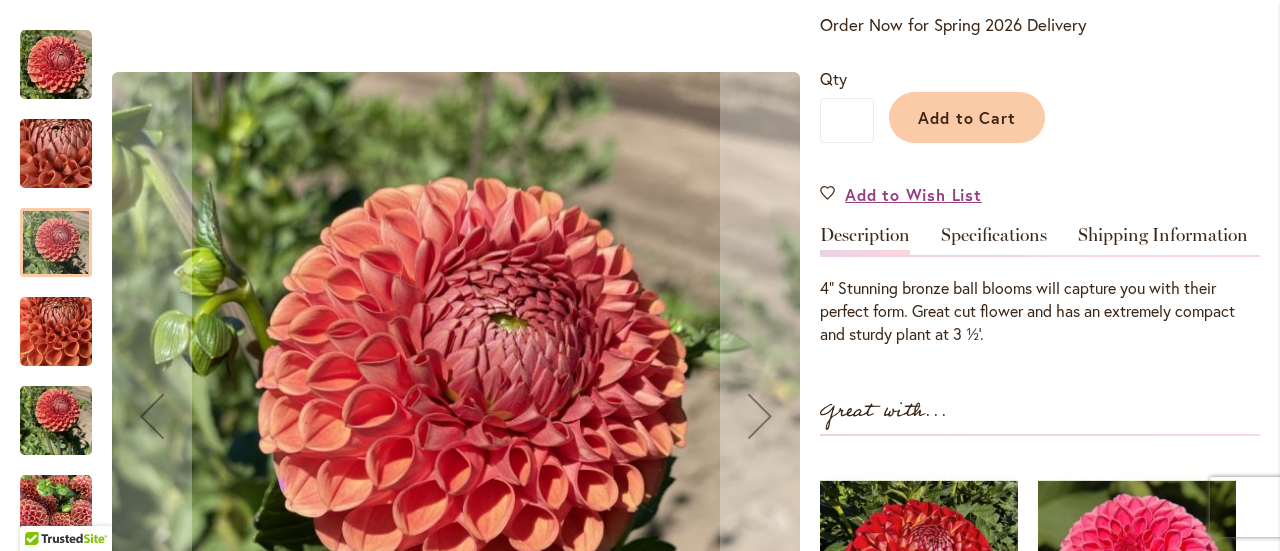 click at bounding box center [56, 332] 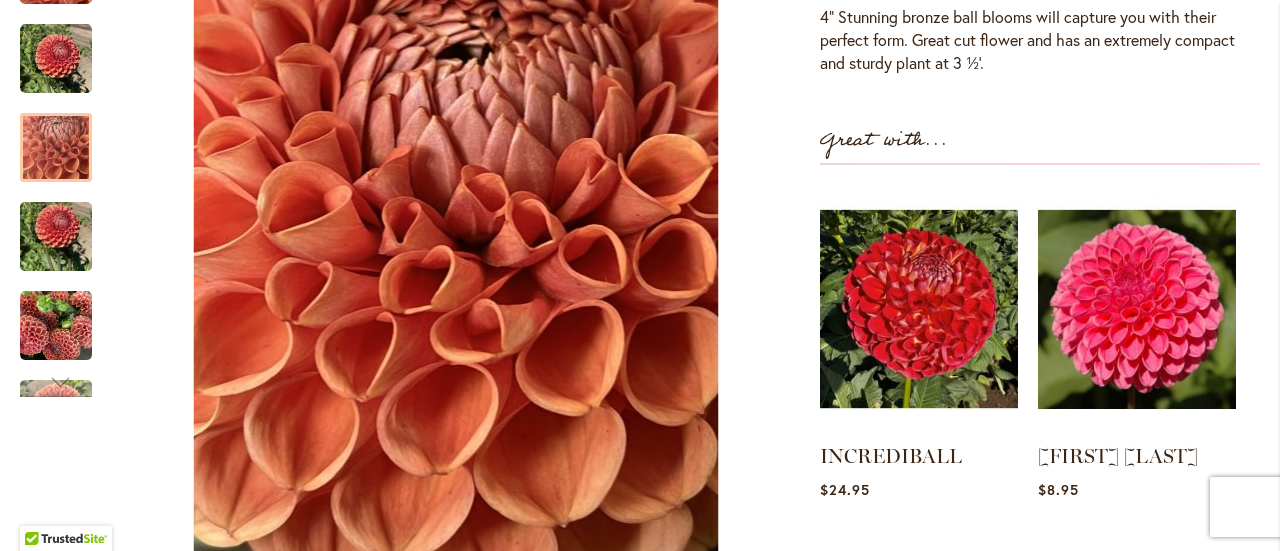 scroll, scrollTop: 800, scrollLeft: 0, axis: vertical 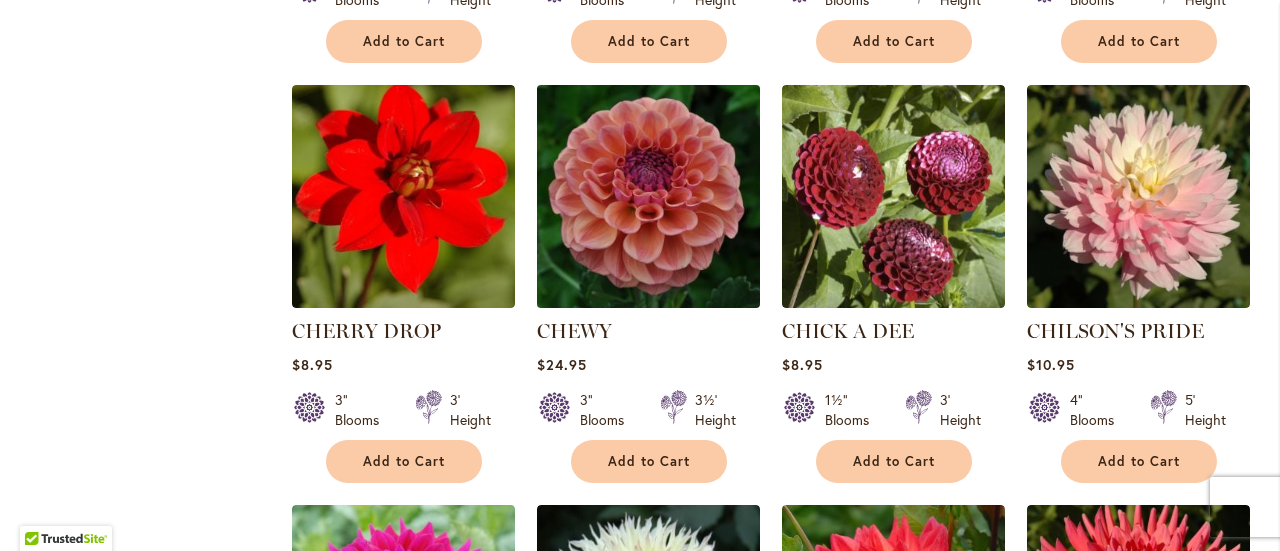 click at bounding box center [648, 196] 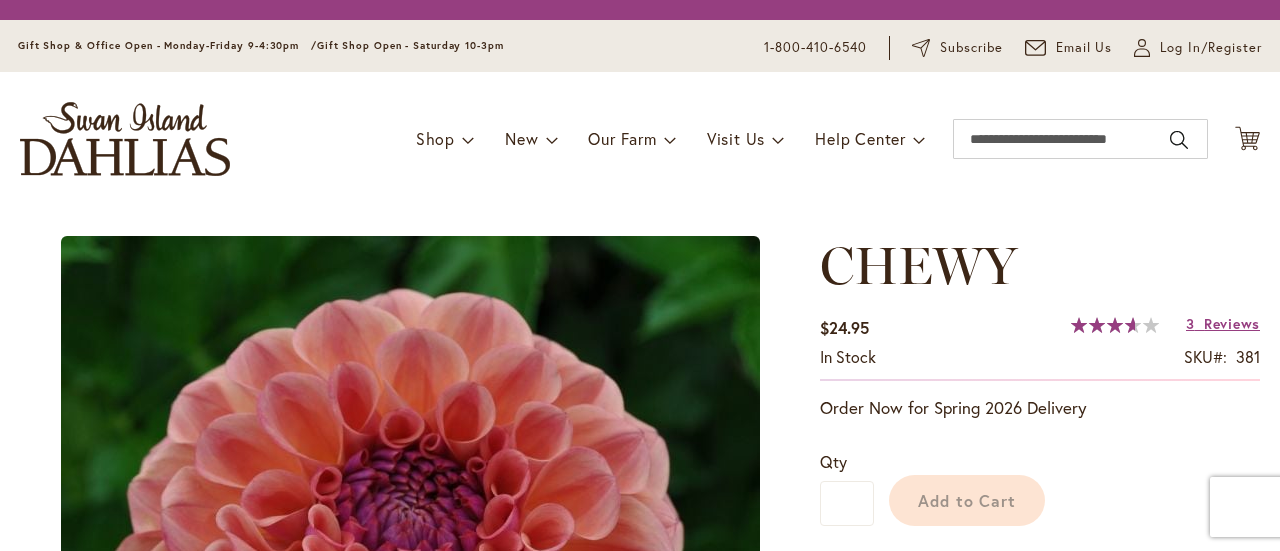 scroll, scrollTop: 0, scrollLeft: 0, axis: both 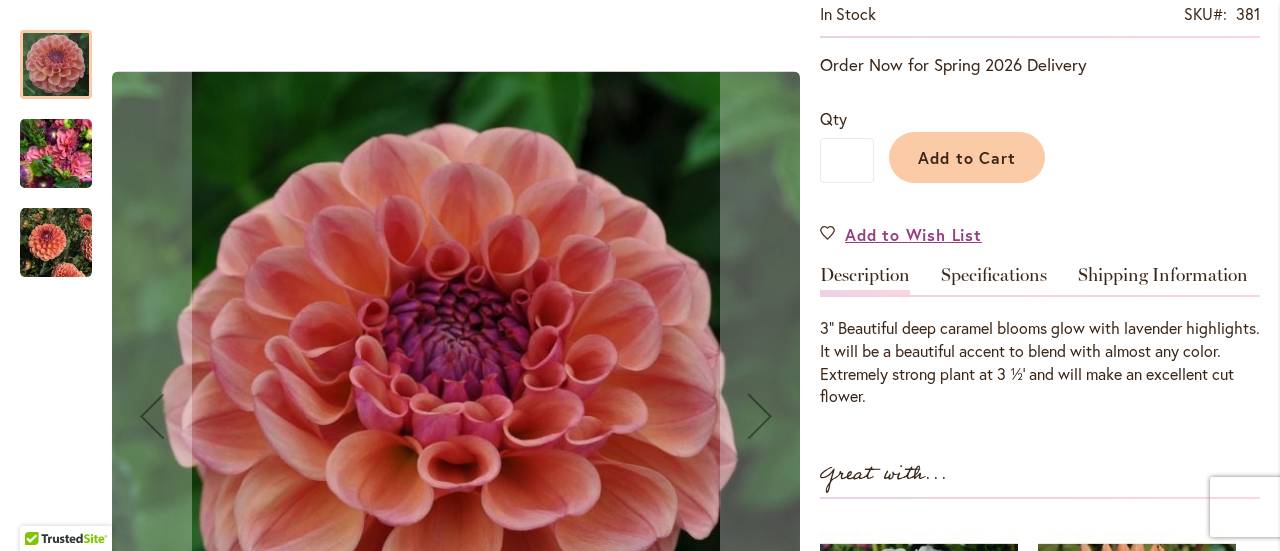 click at bounding box center [56, 154] 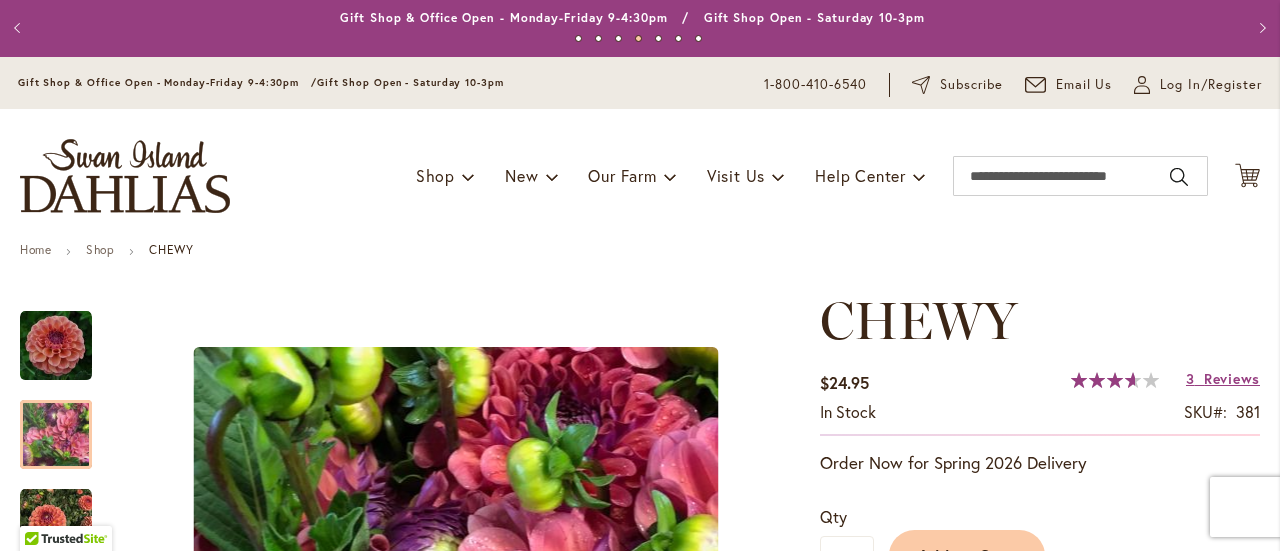 scroll, scrollTop: 0, scrollLeft: 0, axis: both 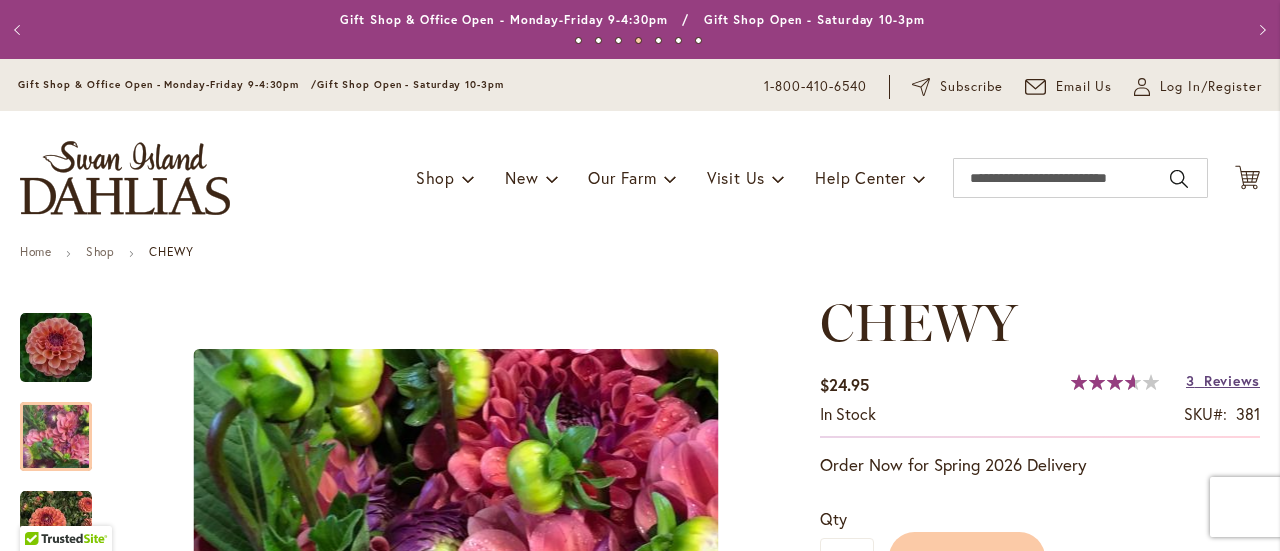 click on "Reviews" at bounding box center (1232, 380) 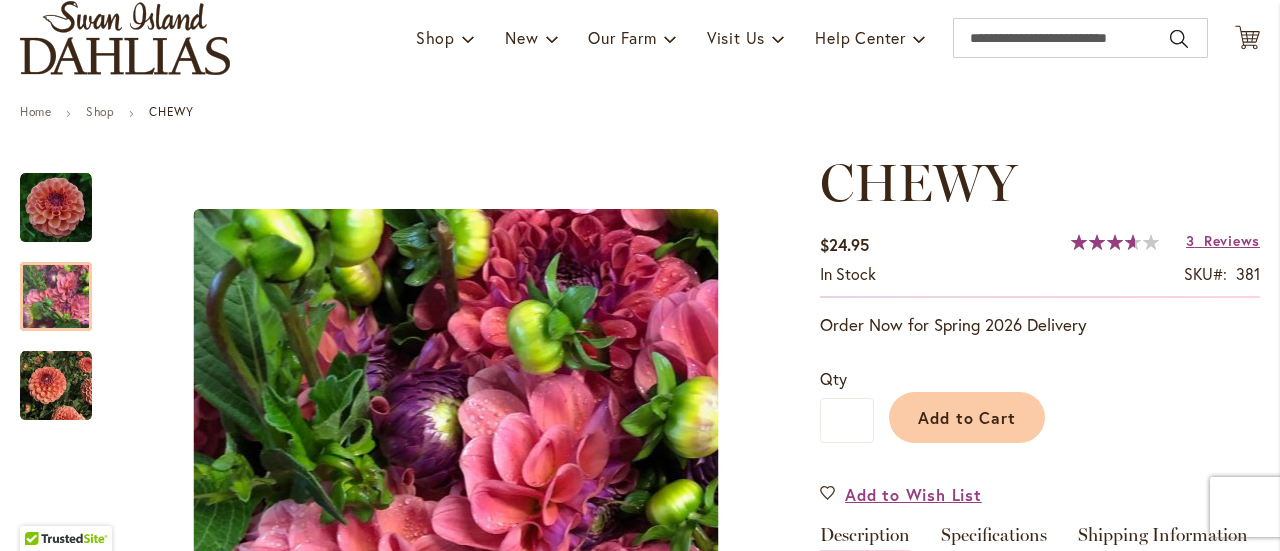 scroll, scrollTop: 0, scrollLeft: 0, axis: both 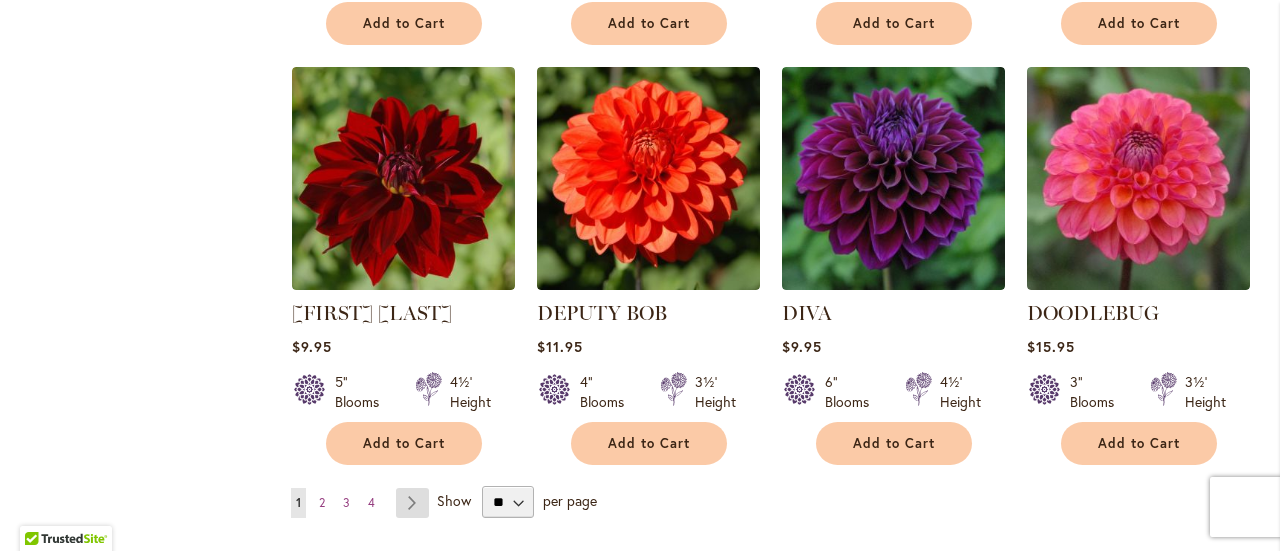 click on "Page
Next" at bounding box center (412, 503) 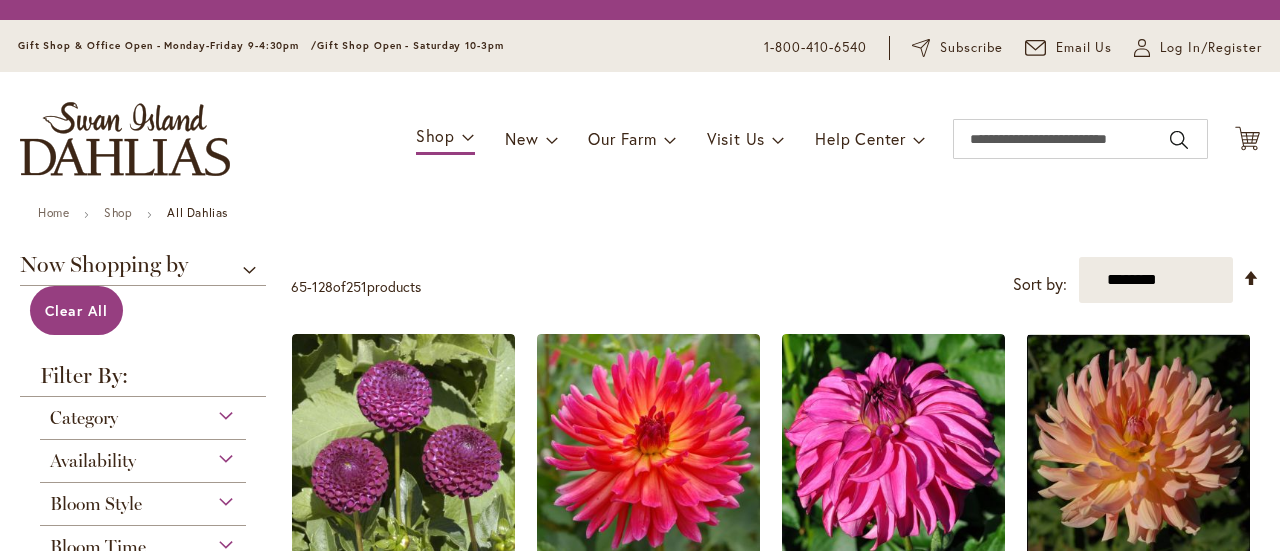 scroll, scrollTop: 0, scrollLeft: 0, axis: both 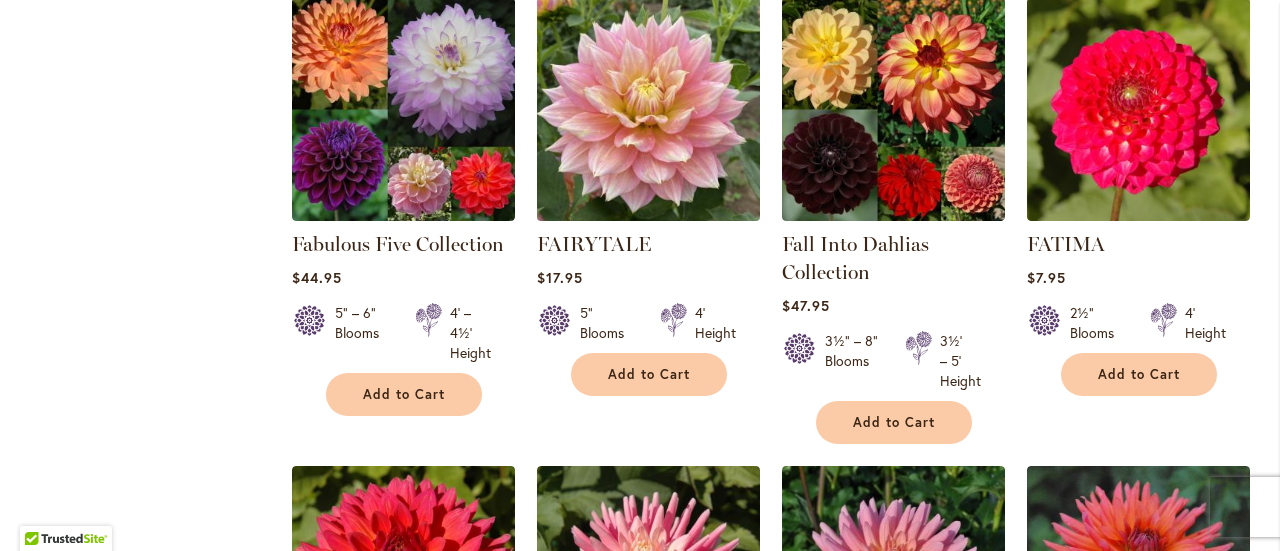 click at bounding box center (648, 109) 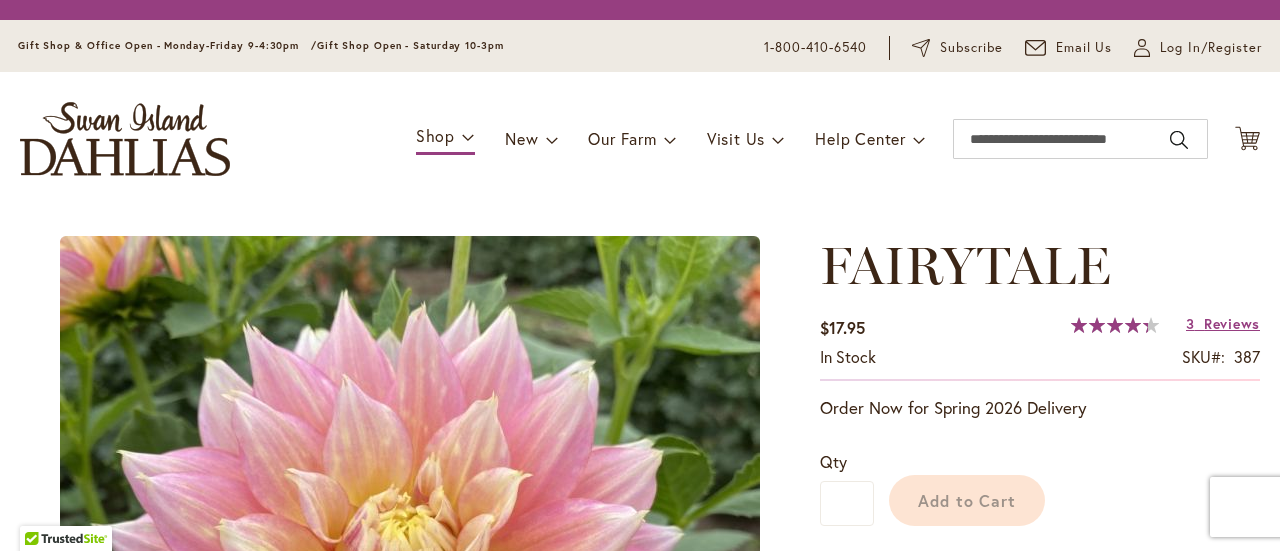 scroll, scrollTop: 0, scrollLeft: 0, axis: both 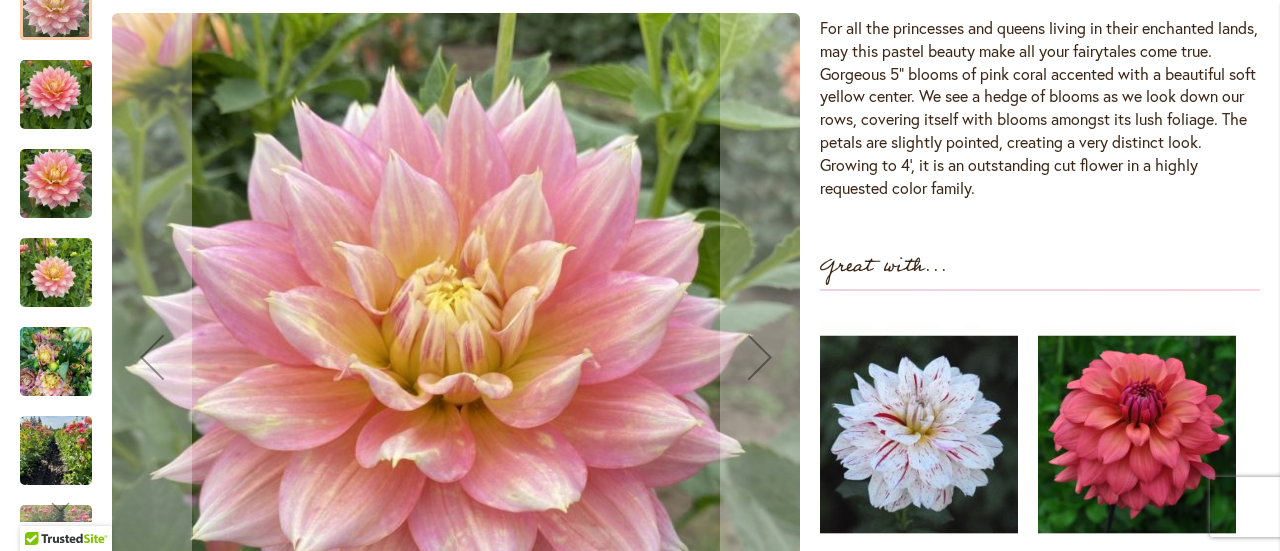 click at bounding box center (56, 273) 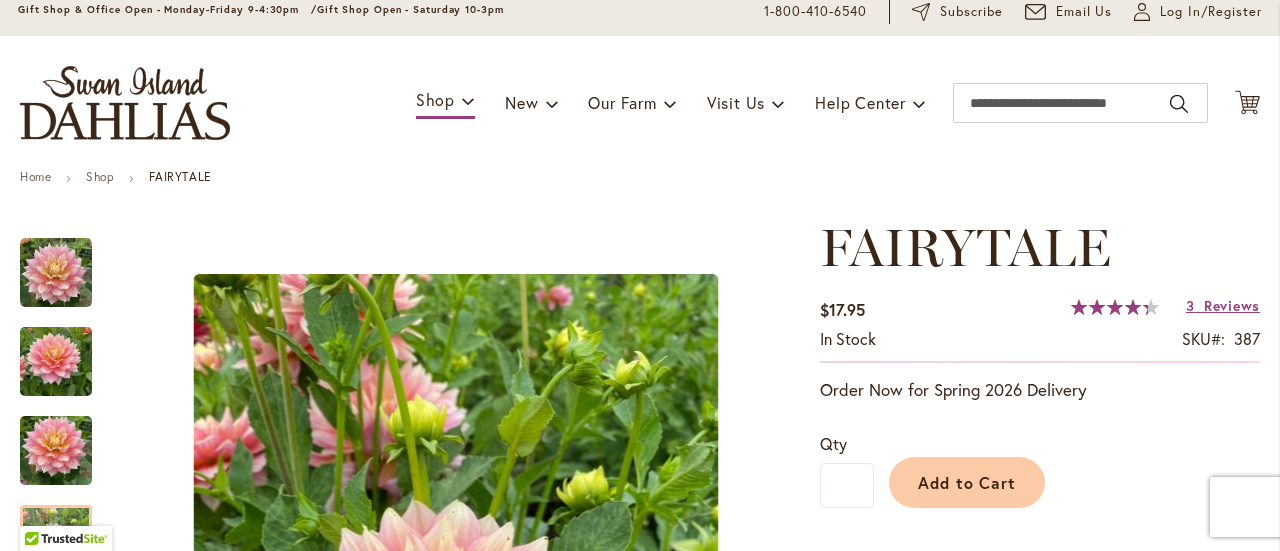 scroll, scrollTop: 0, scrollLeft: 0, axis: both 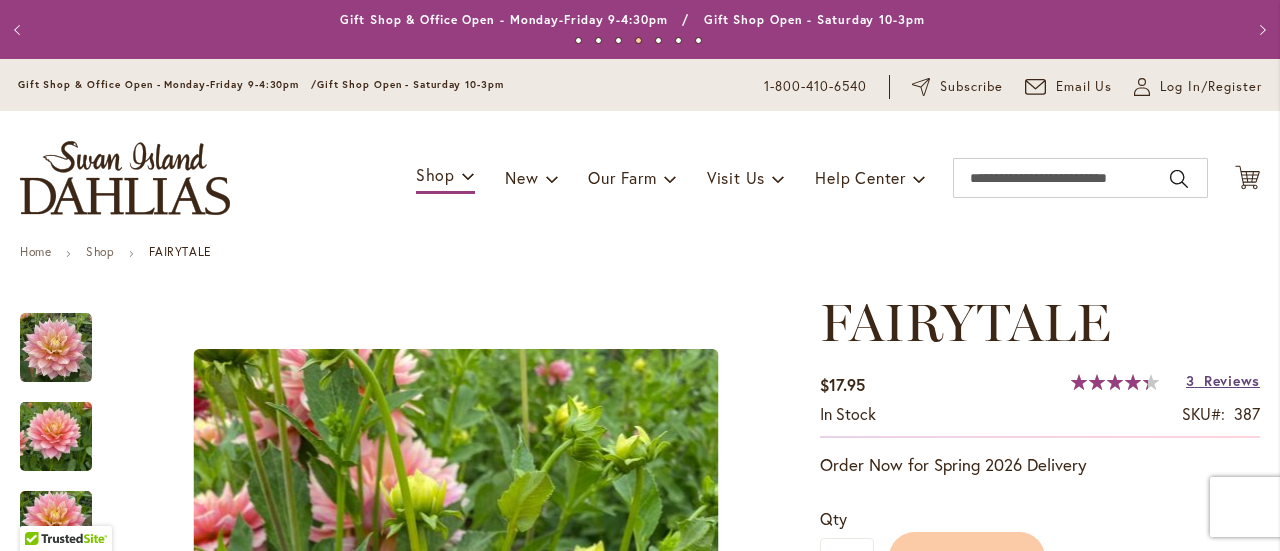 click on "Reviews" at bounding box center (1232, 380) 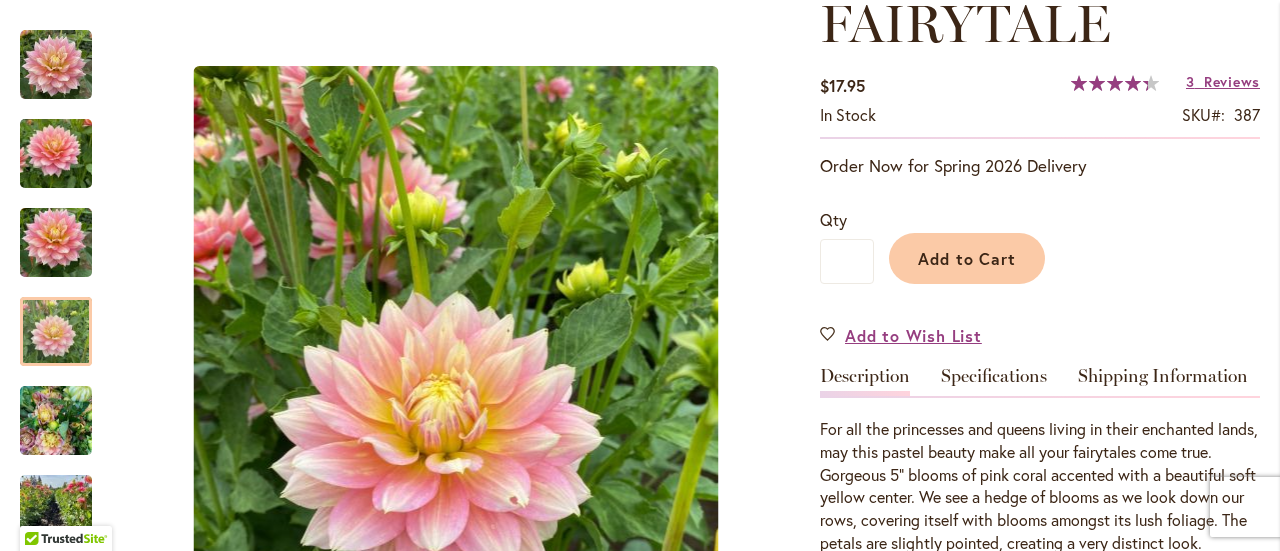 scroll, scrollTop: 300, scrollLeft: 0, axis: vertical 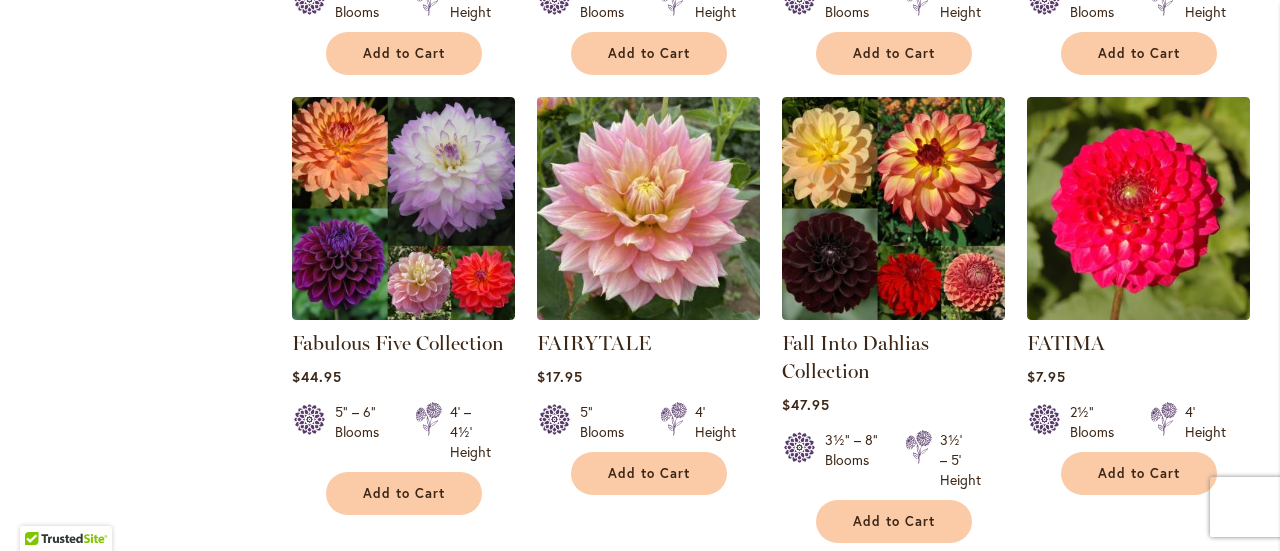 click at bounding box center (648, 208) 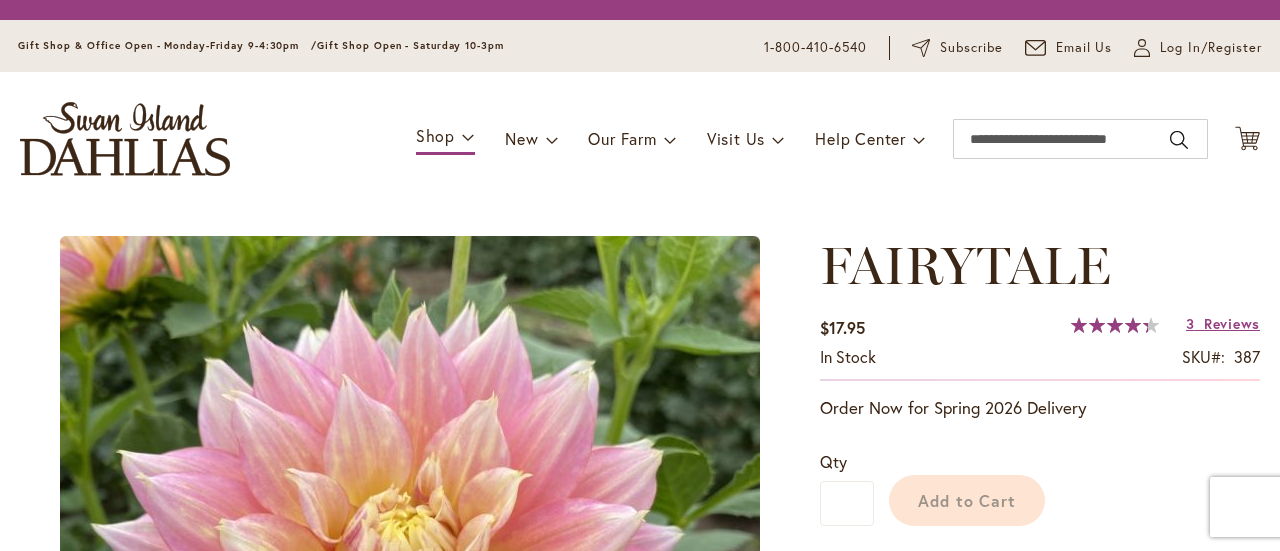 scroll, scrollTop: 0, scrollLeft: 0, axis: both 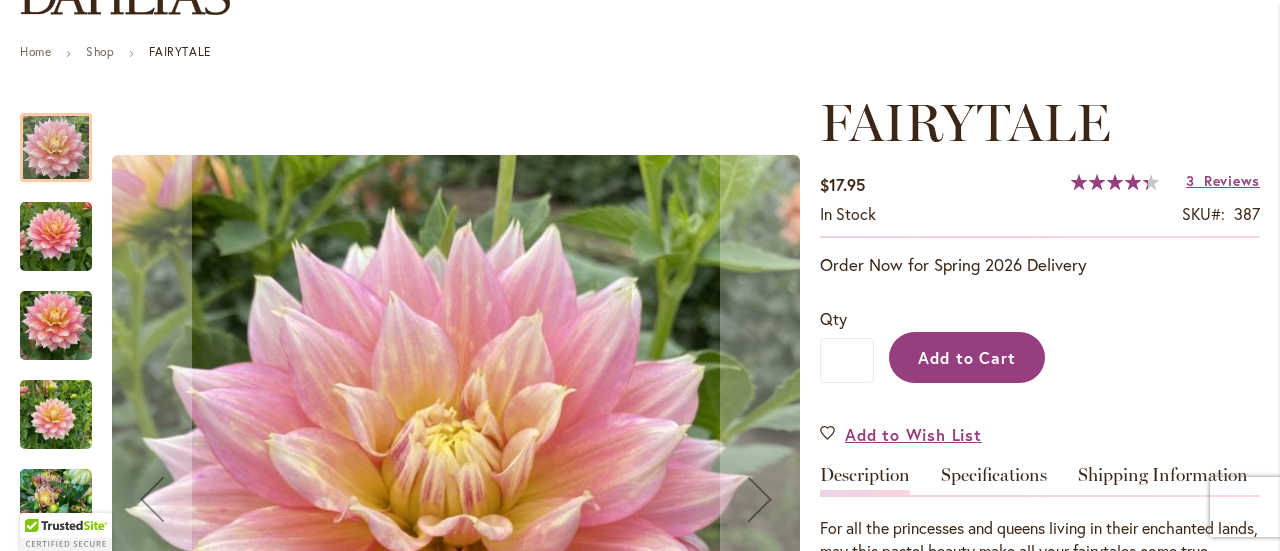 click on "Add to Cart" at bounding box center [967, 357] 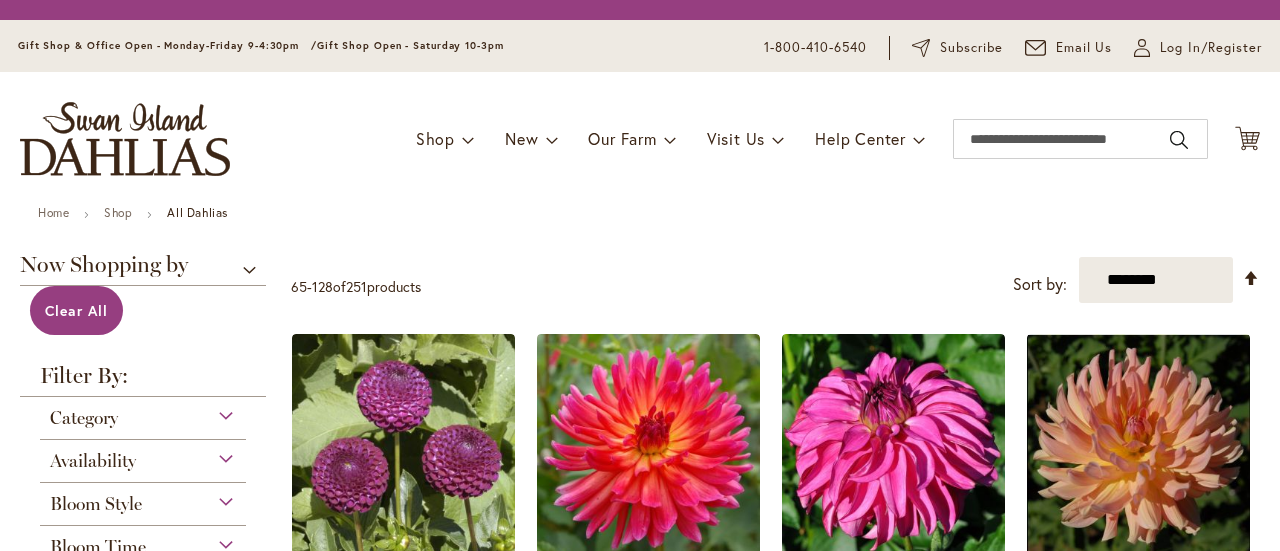scroll, scrollTop: 0, scrollLeft: 0, axis: both 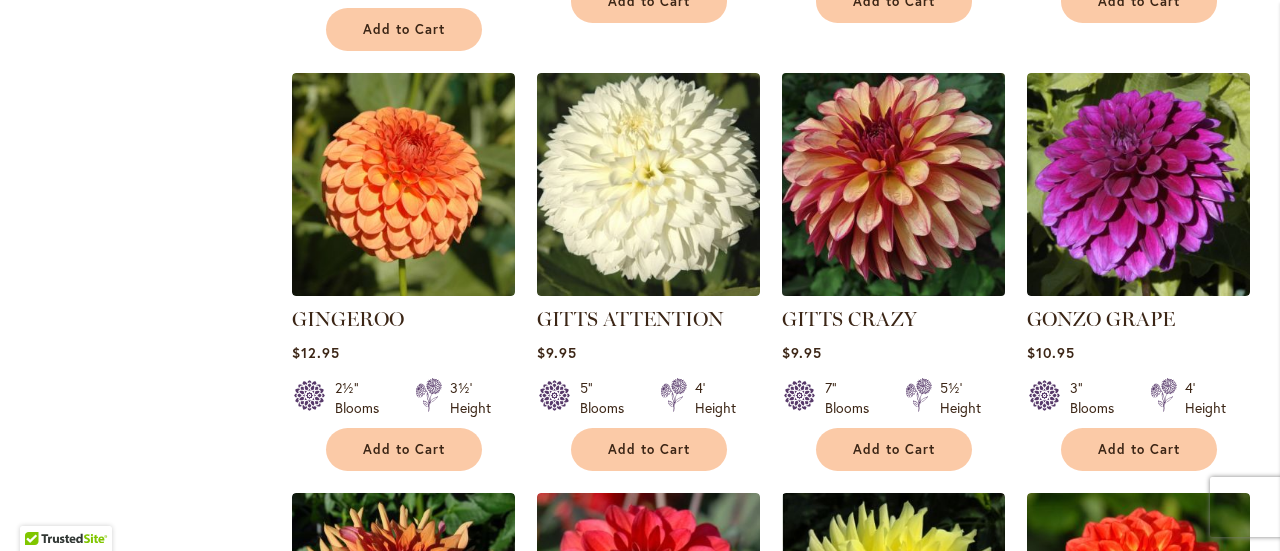 click at bounding box center (893, 184) 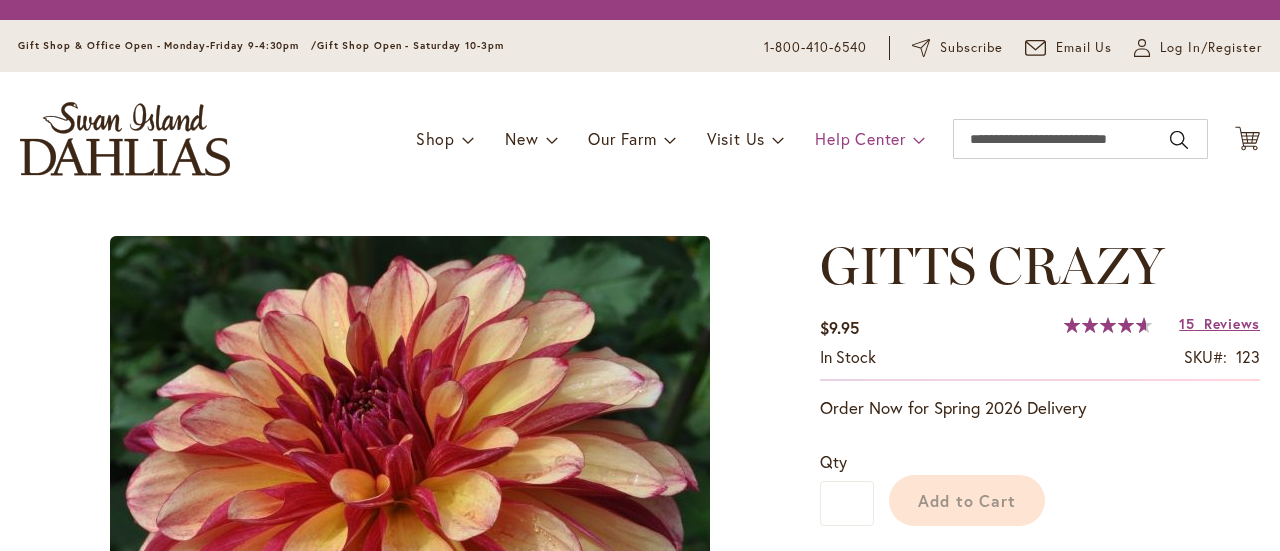scroll, scrollTop: 0, scrollLeft: 0, axis: both 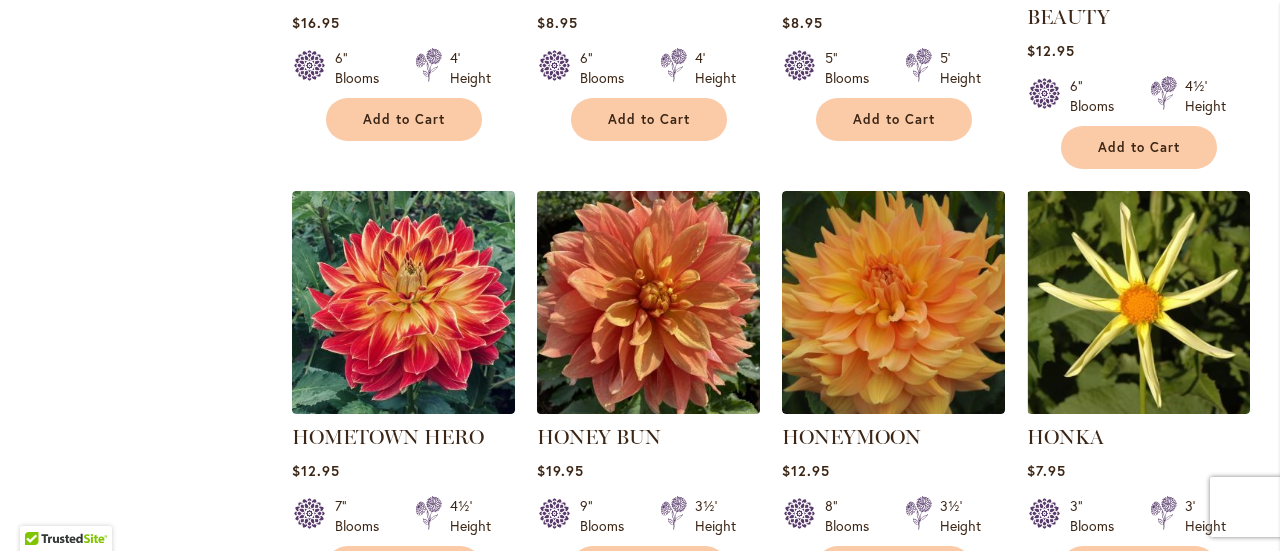 click at bounding box center [648, 302] 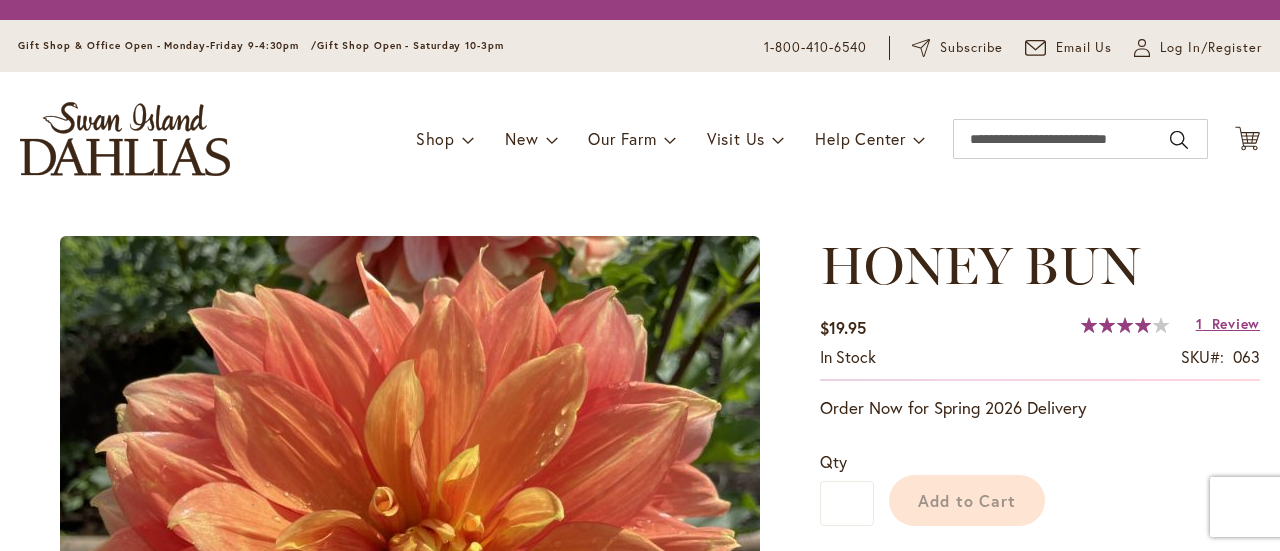 scroll, scrollTop: 0, scrollLeft: 0, axis: both 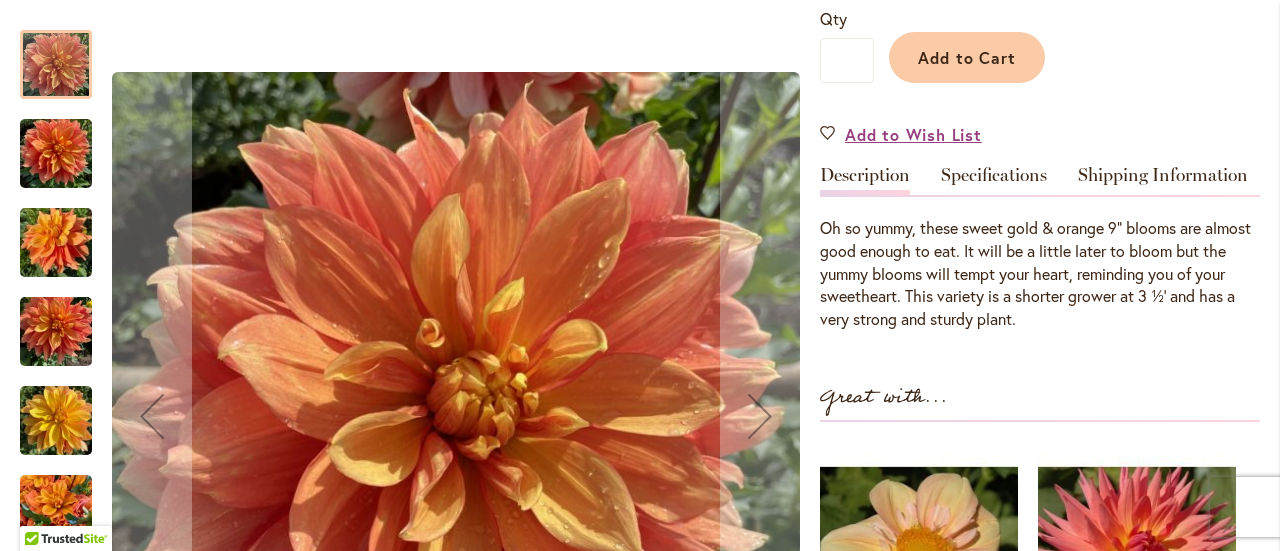 click at bounding box center (56, 332) 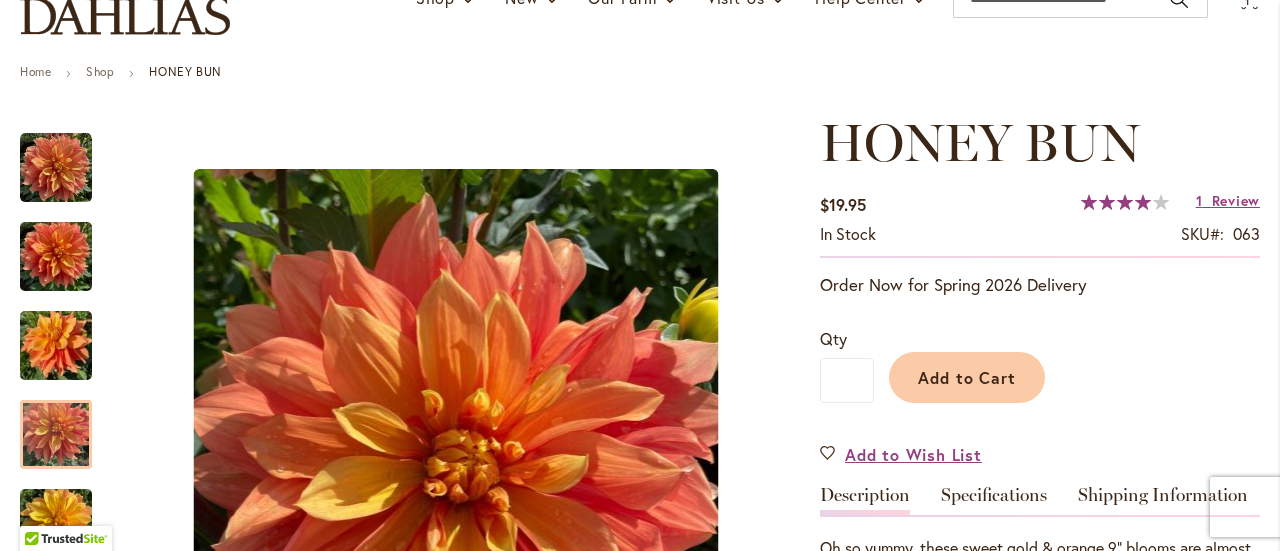 scroll, scrollTop: 0, scrollLeft: 0, axis: both 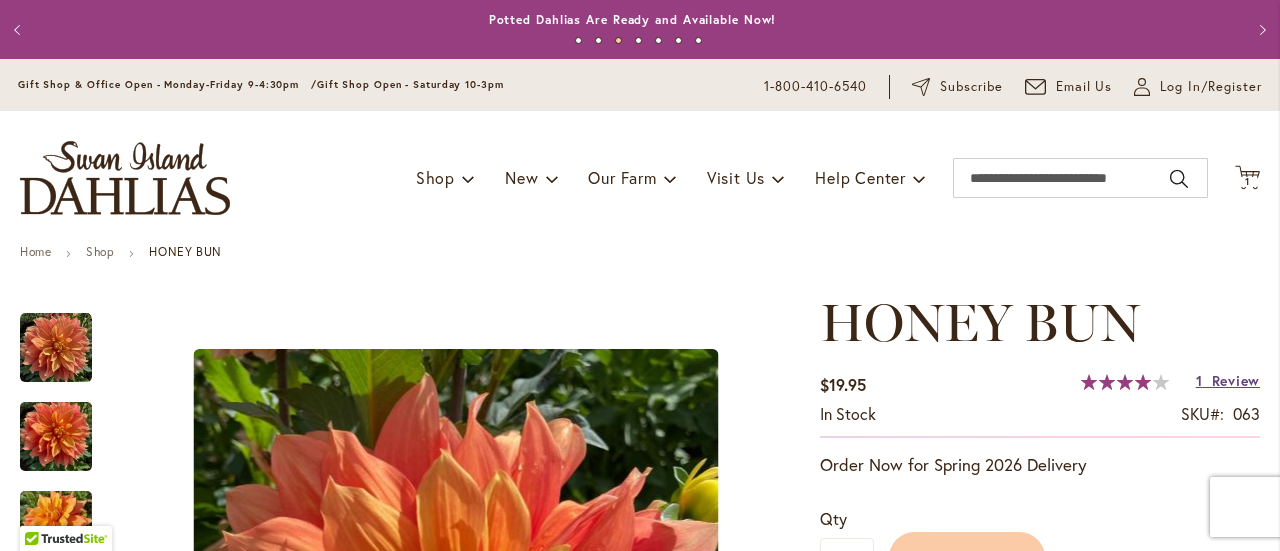 click on "Review" at bounding box center [1236, 380] 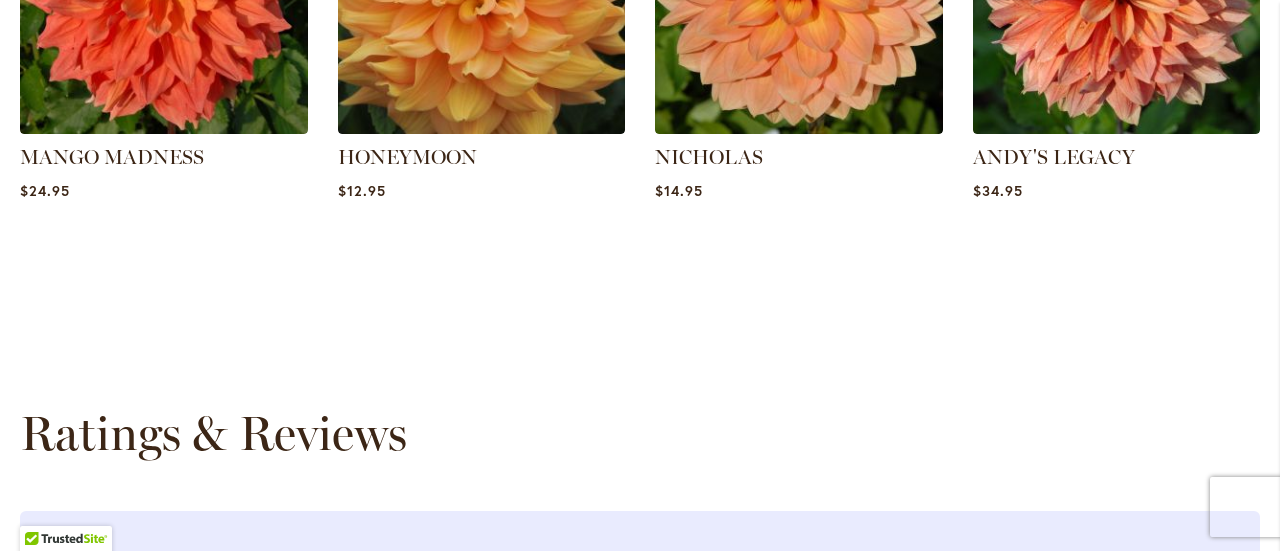 scroll, scrollTop: 2036, scrollLeft: 0, axis: vertical 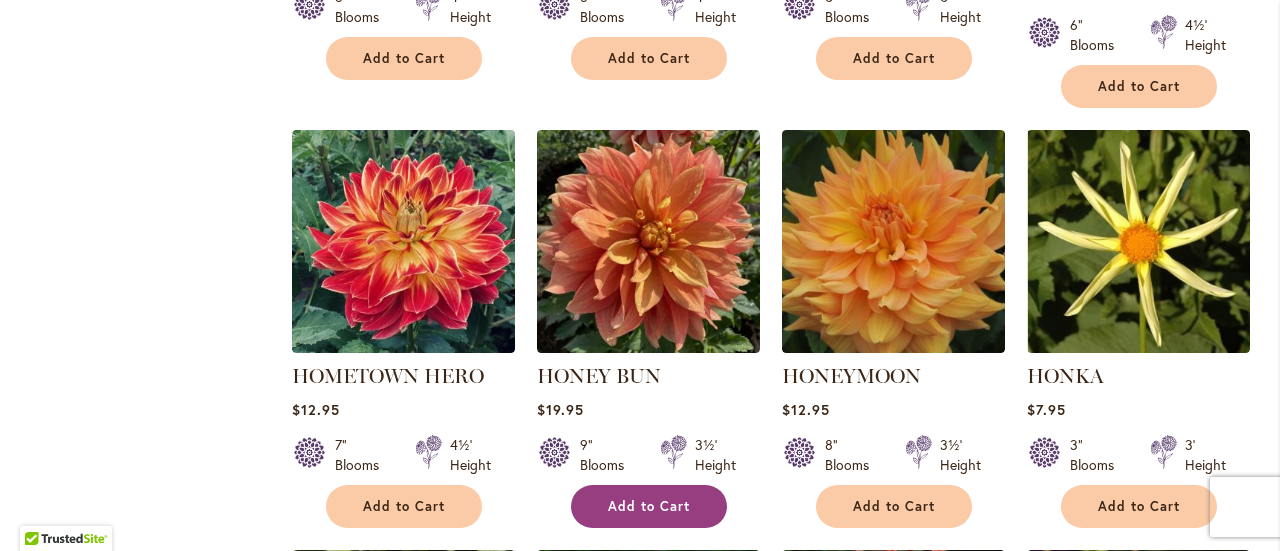 click on "Add to Cart" at bounding box center [649, 506] 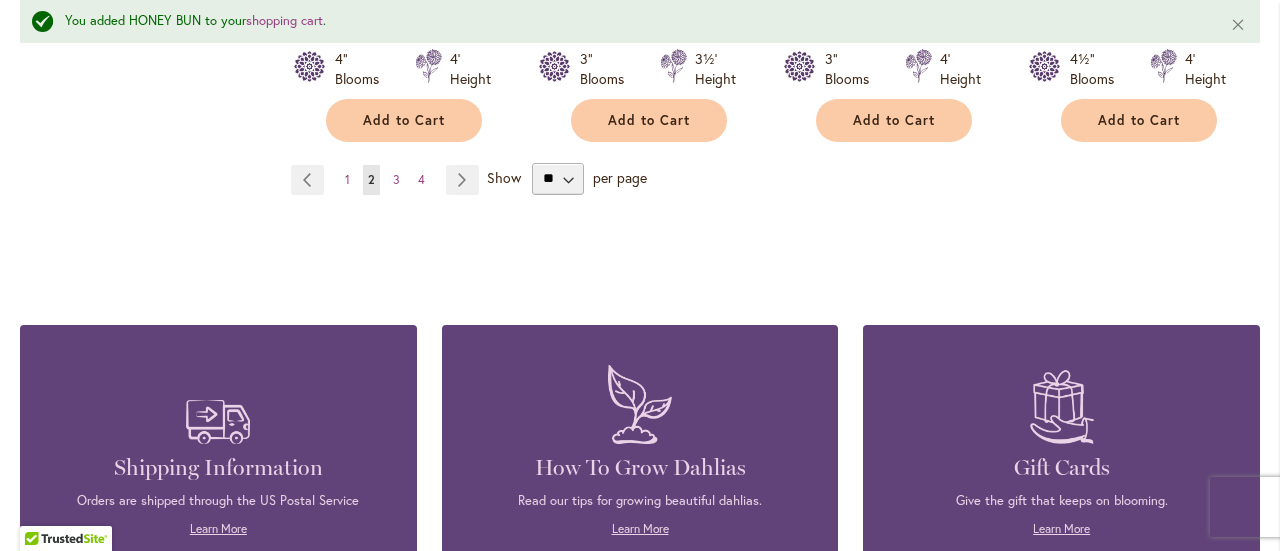 scroll, scrollTop: 7252, scrollLeft: 0, axis: vertical 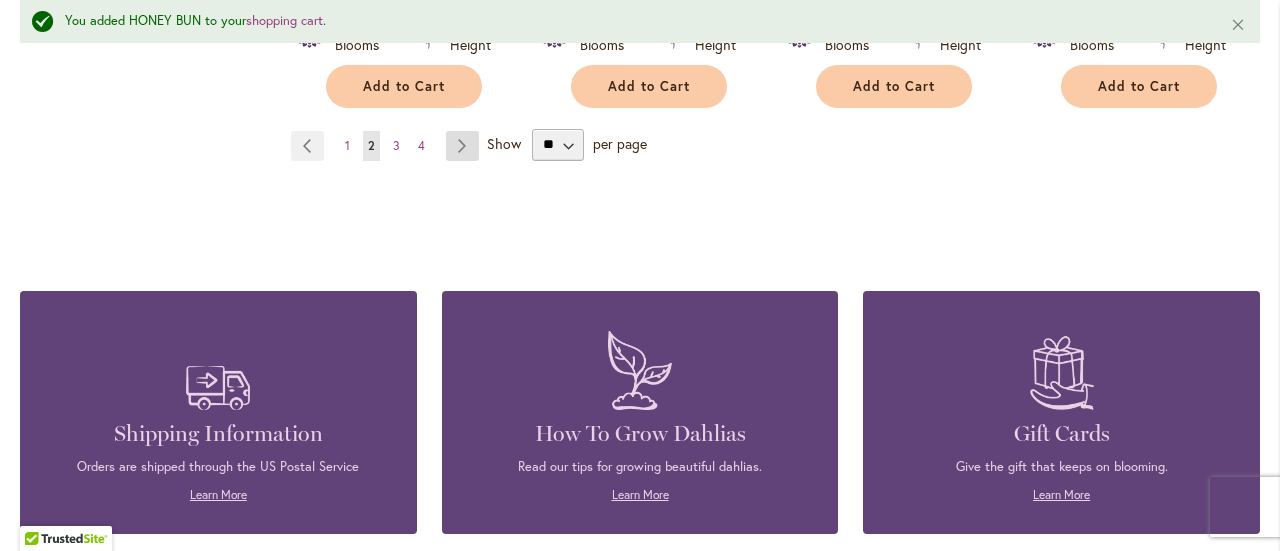 click on "Page
Next" at bounding box center [462, 146] 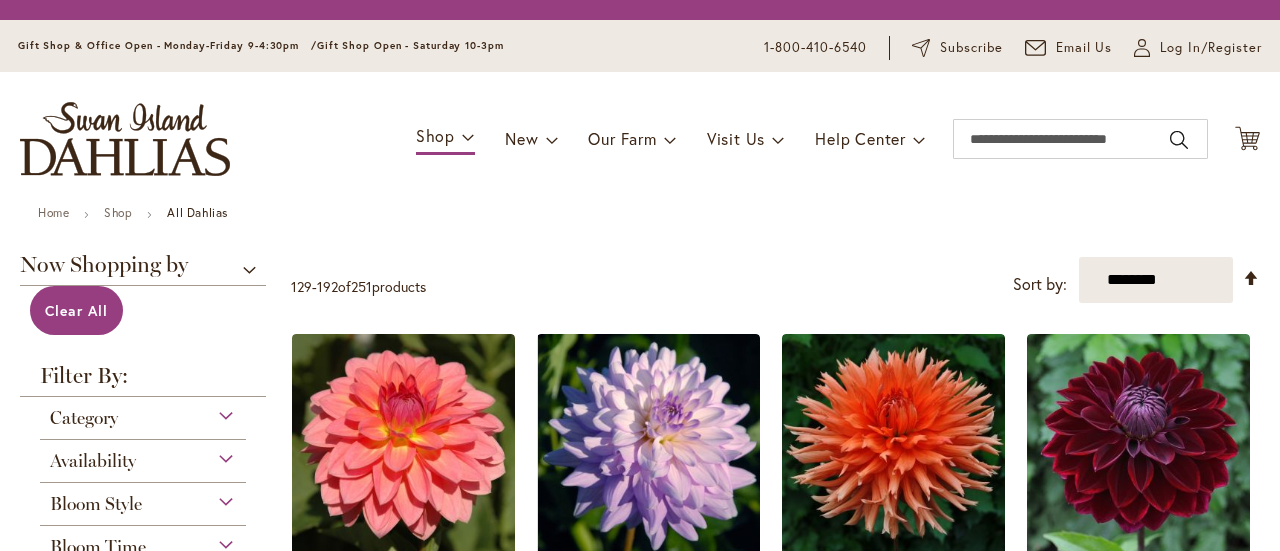 scroll, scrollTop: 0, scrollLeft: 0, axis: both 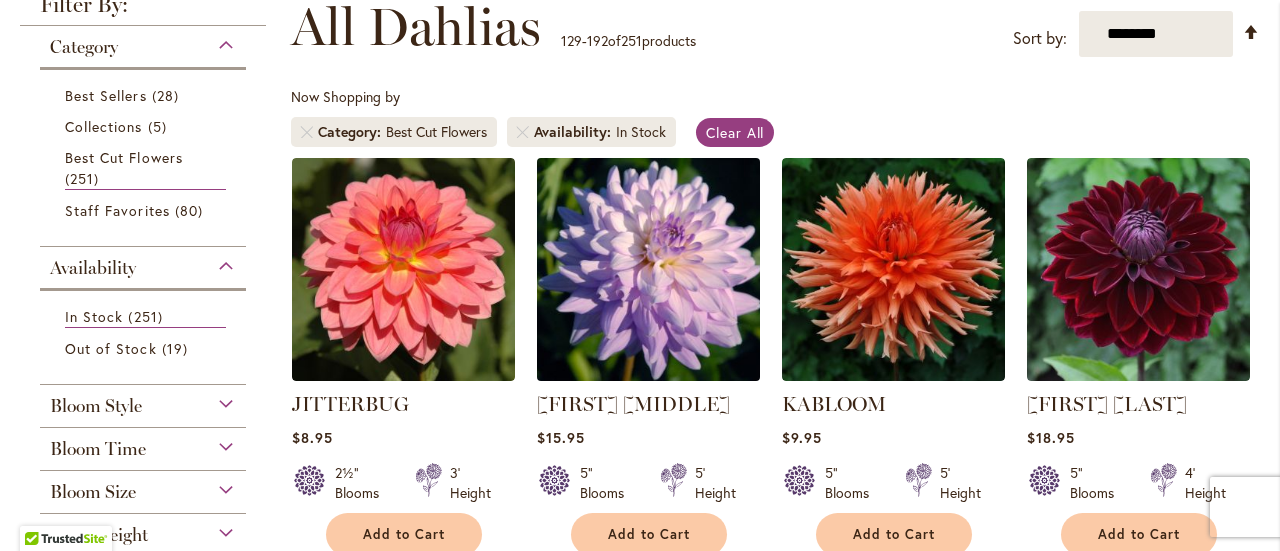 click at bounding box center (648, 269) 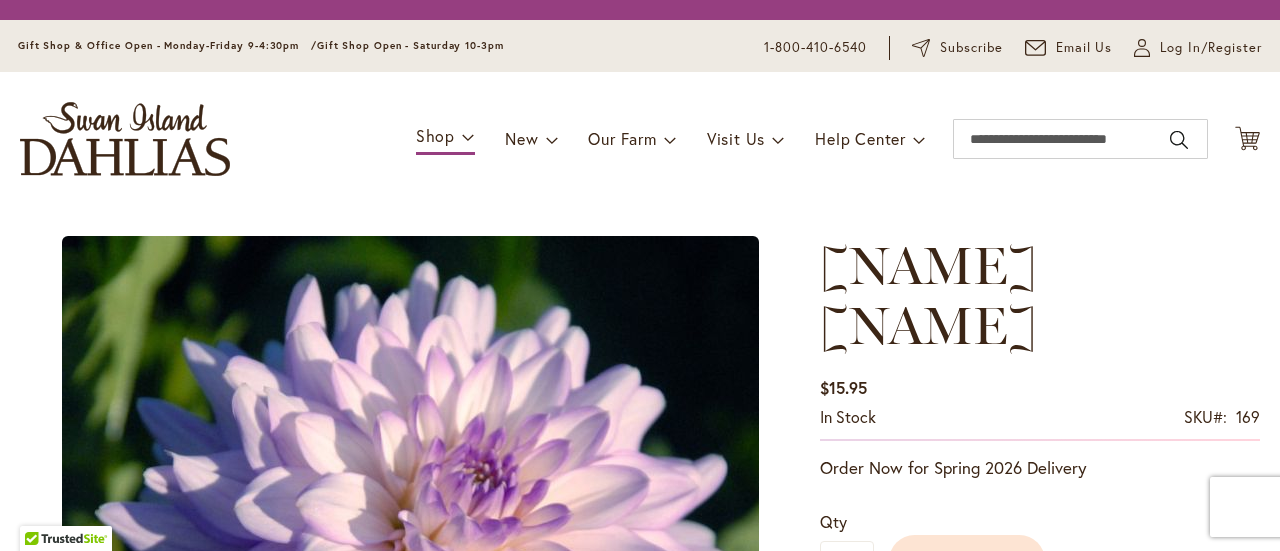 scroll, scrollTop: 0, scrollLeft: 0, axis: both 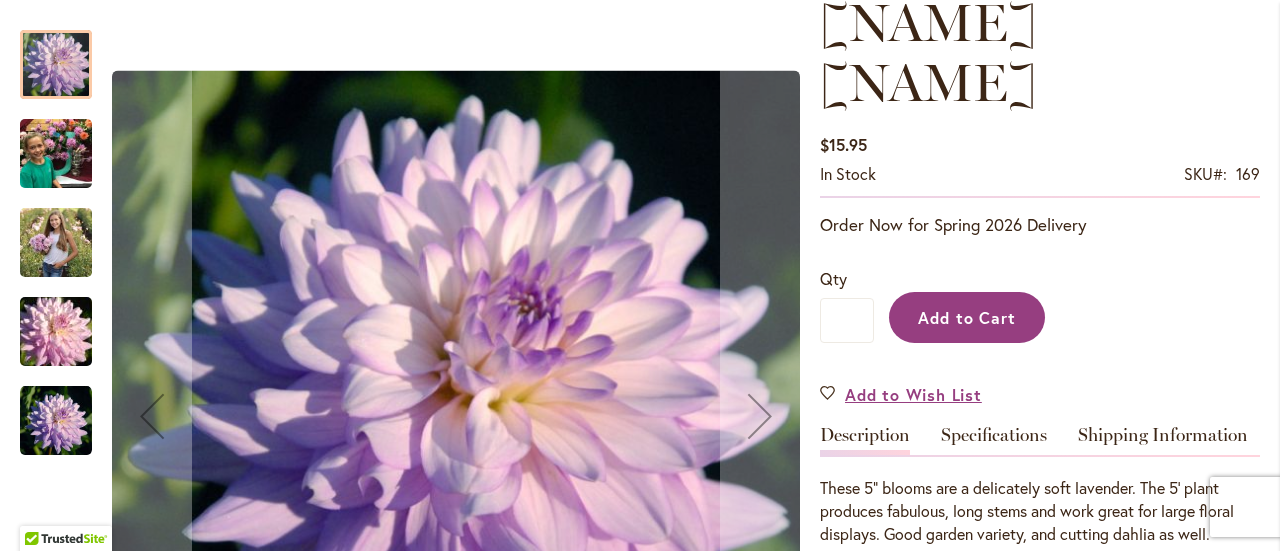 click on "Add to Cart" at bounding box center (967, 317) 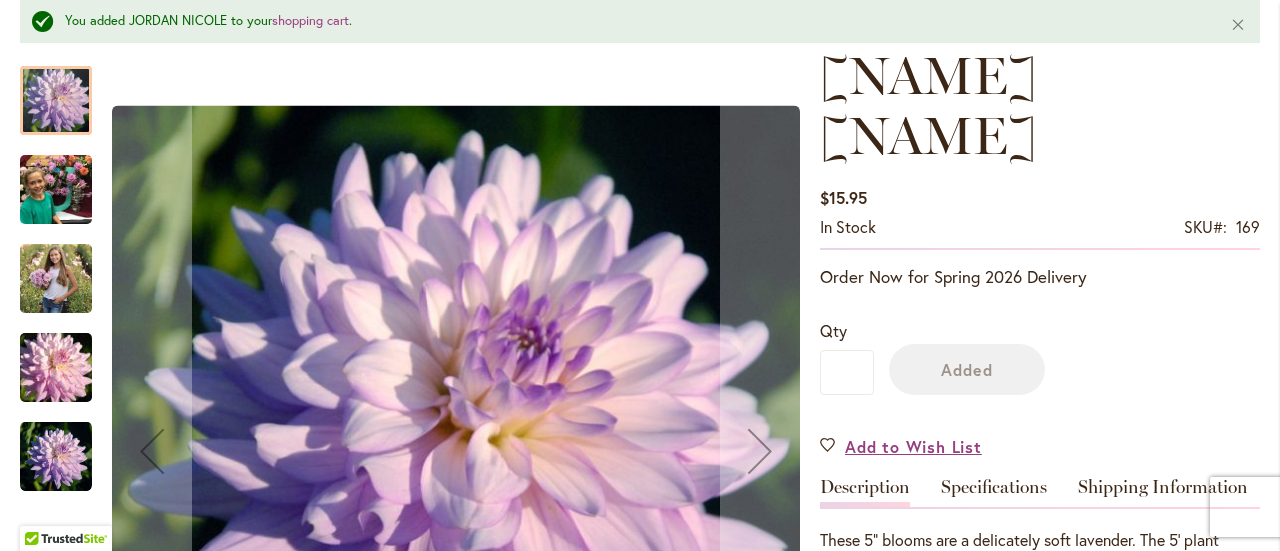 scroll, scrollTop: 352, scrollLeft: 0, axis: vertical 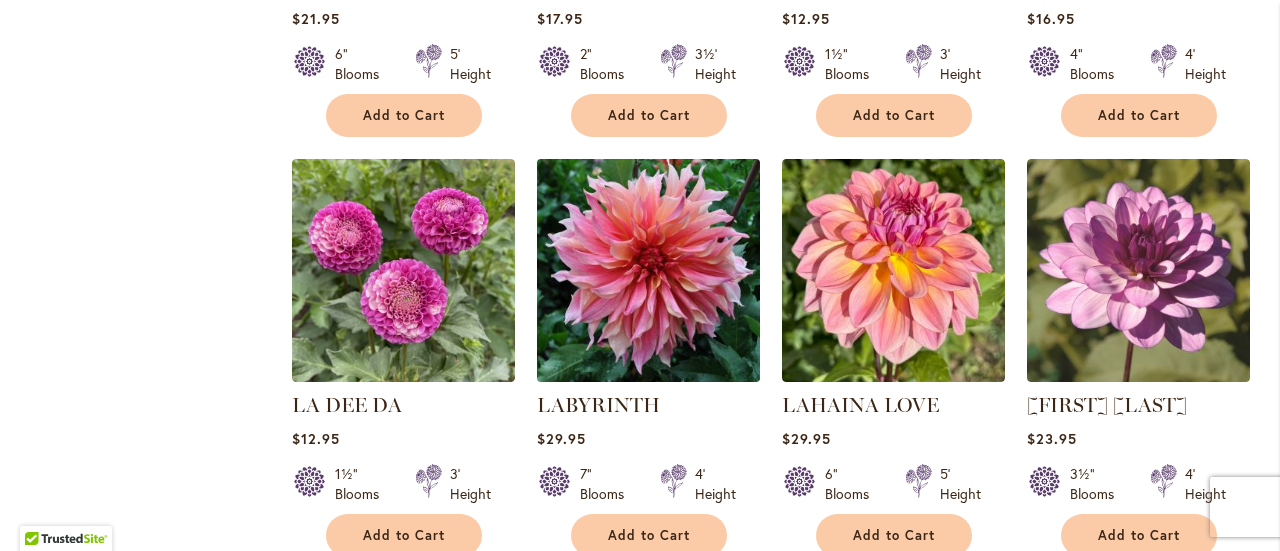 click at bounding box center [648, 270] 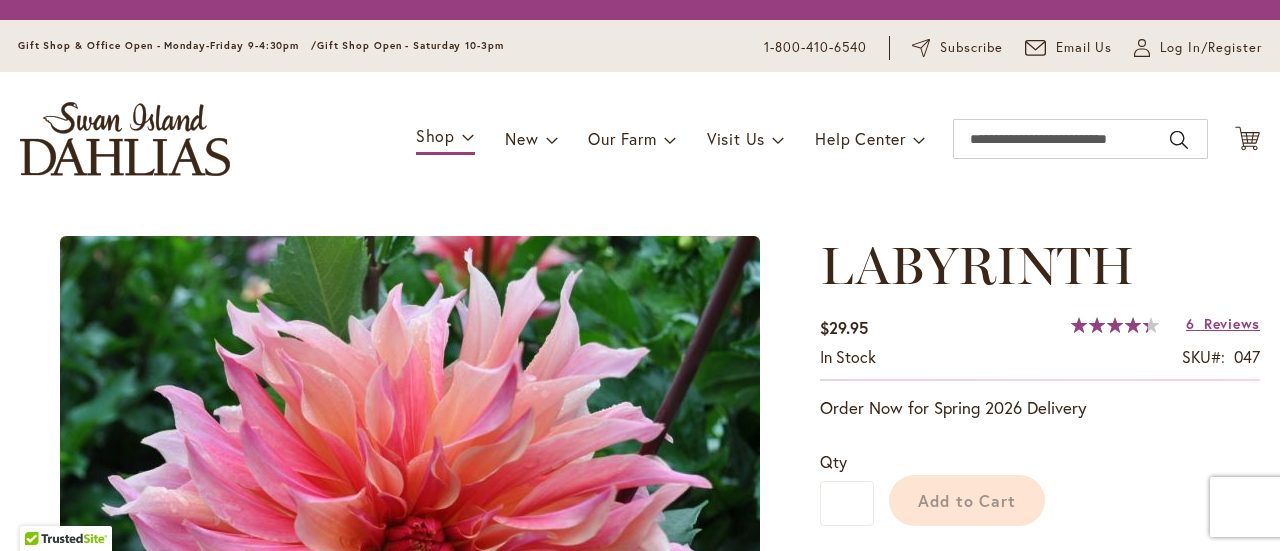 scroll, scrollTop: 0, scrollLeft: 0, axis: both 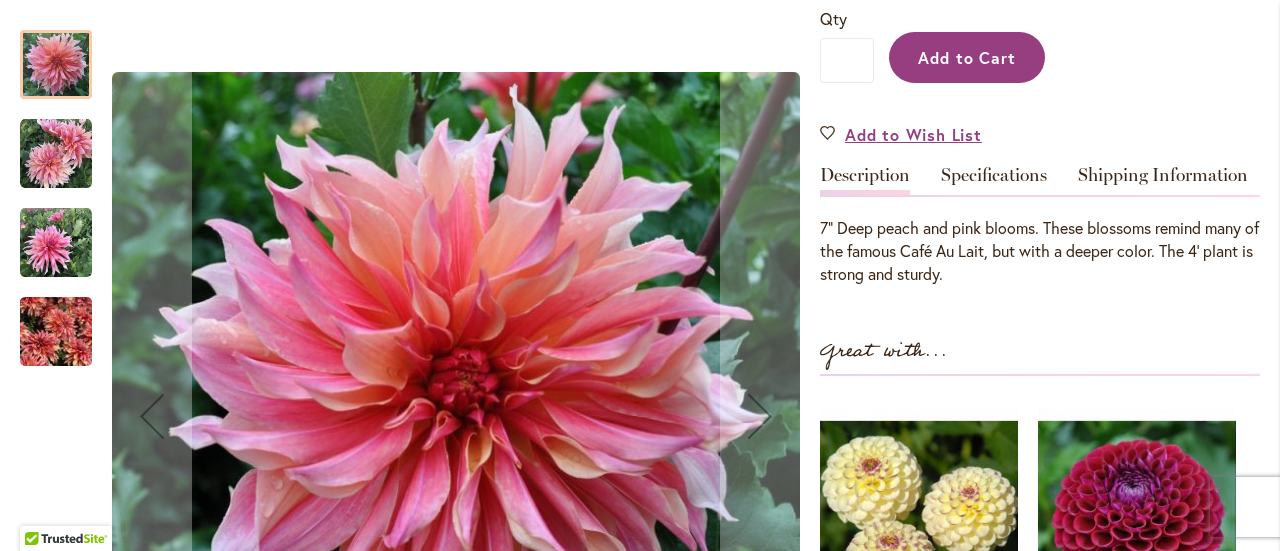 click on "Add to Cart" at bounding box center (967, 57) 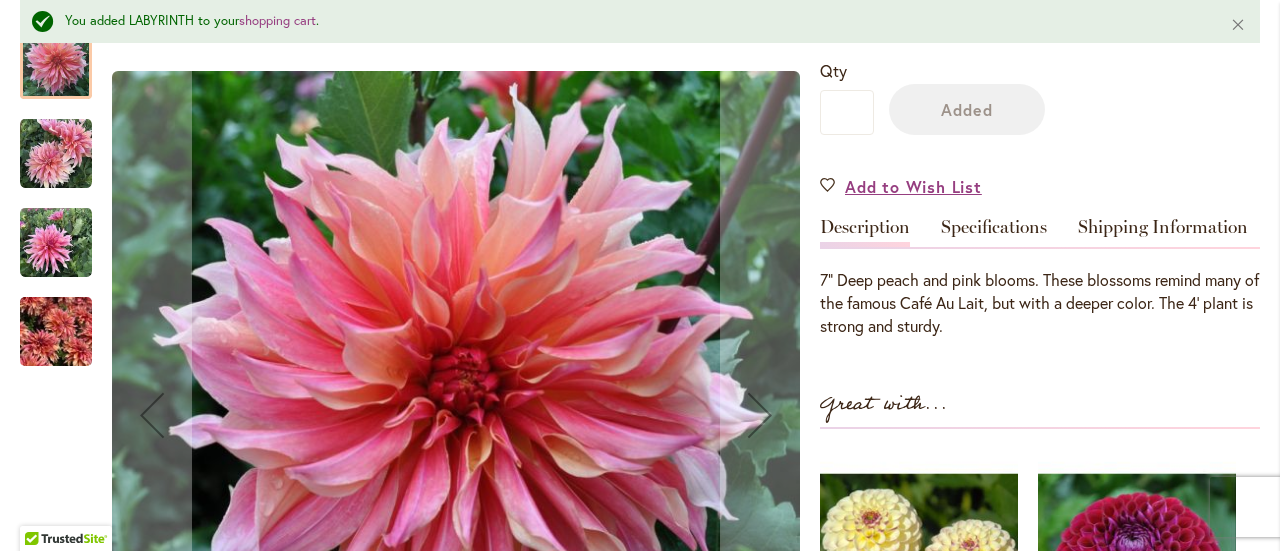 scroll, scrollTop: 552, scrollLeft: 0, axis: vertical 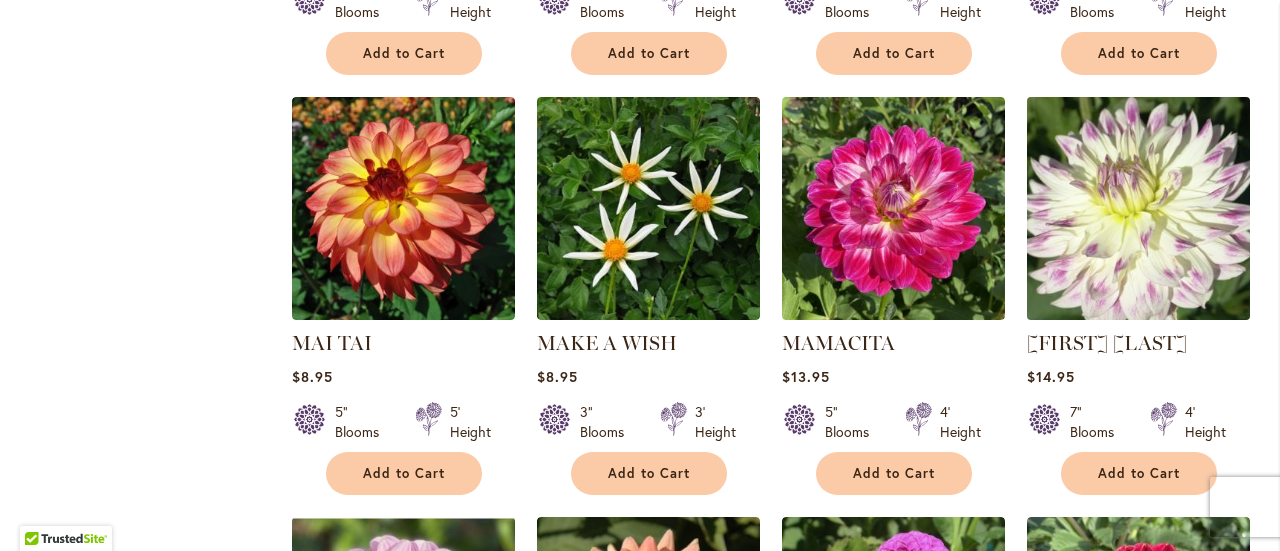 click at bounding box center [1138, 208] 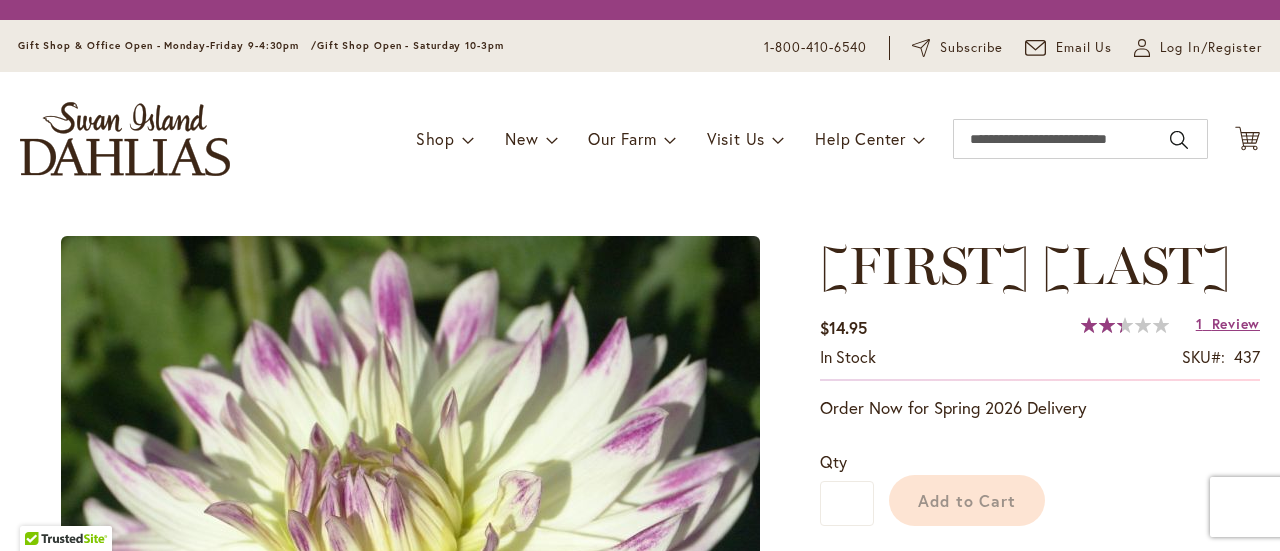 scroll, scrollTop: 0, scrollLeft: 0, axis: both 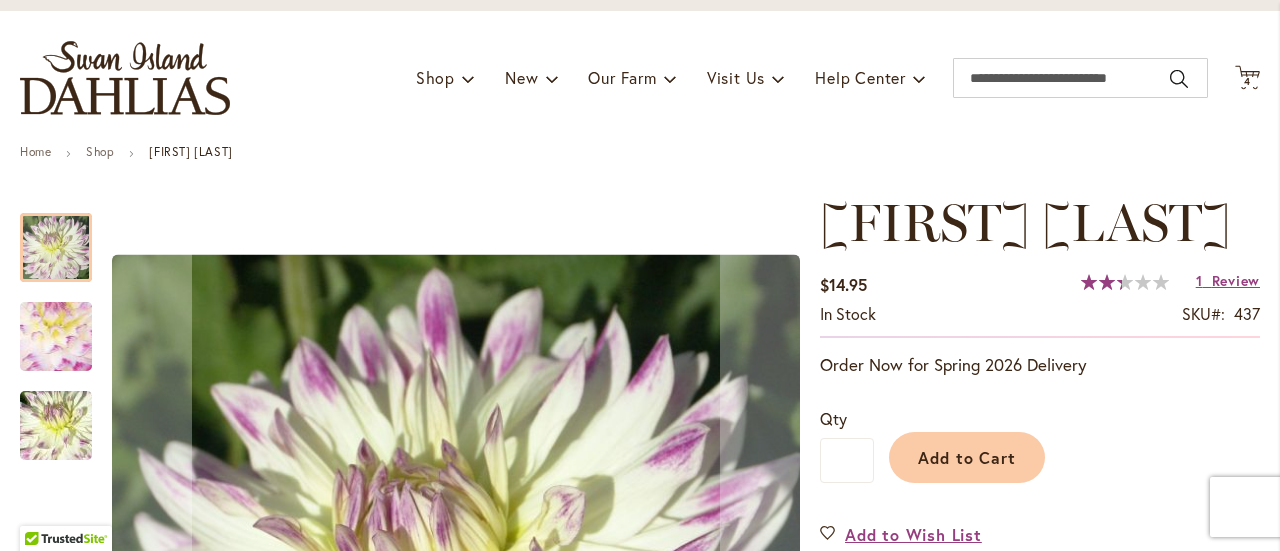 click on "Rating:
47                          % of  100
1
Review
Add Your Review" at bounding box center [1170, 283] 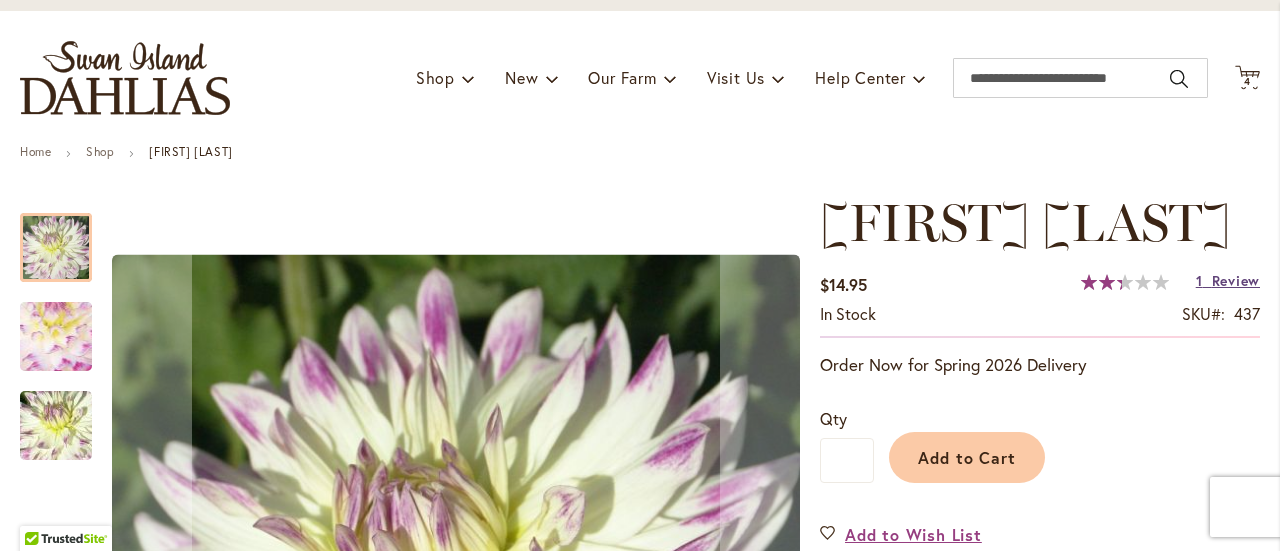 click on "Review" at bounding box center (1236, 280) 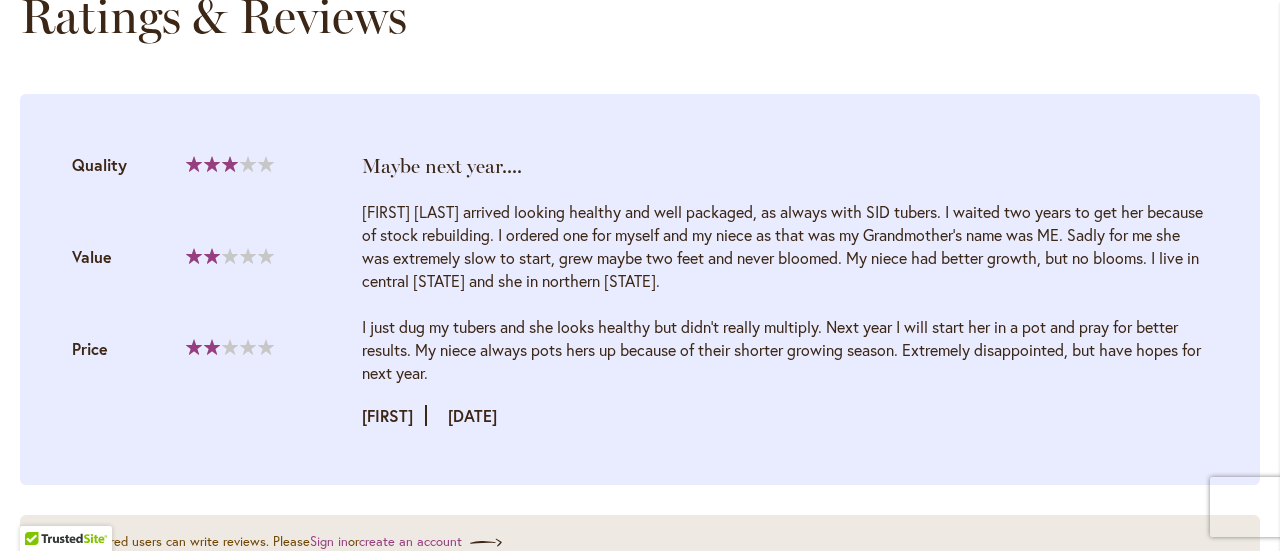 scroll, scrollTop: 2250, scrollLeft: 0, axis: vertical 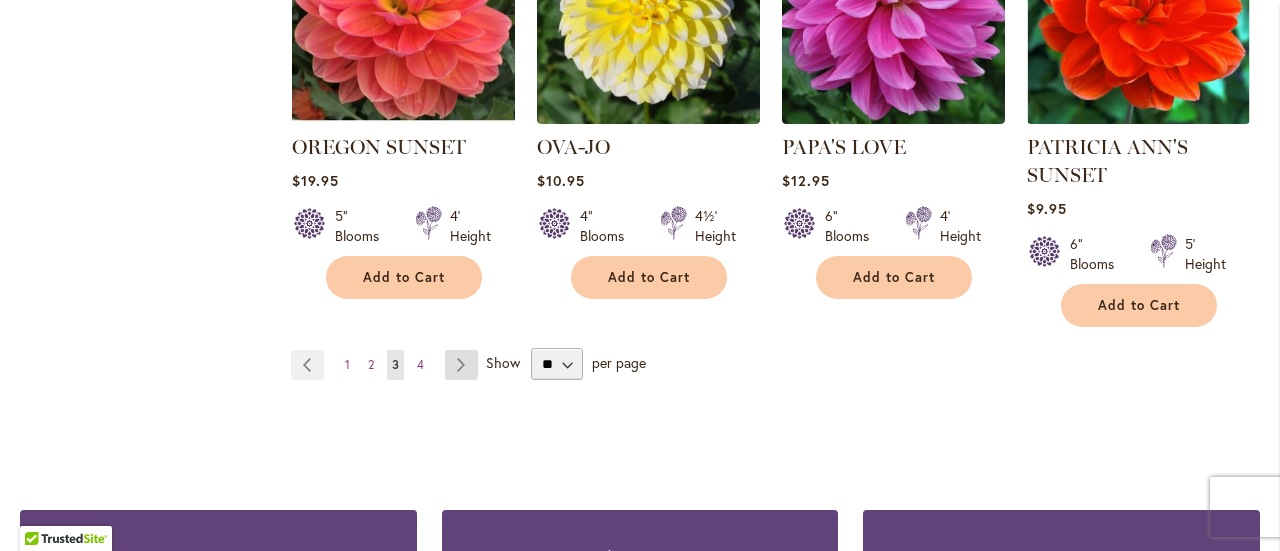 click on "Page
Next" at bounding box center (461, 365) 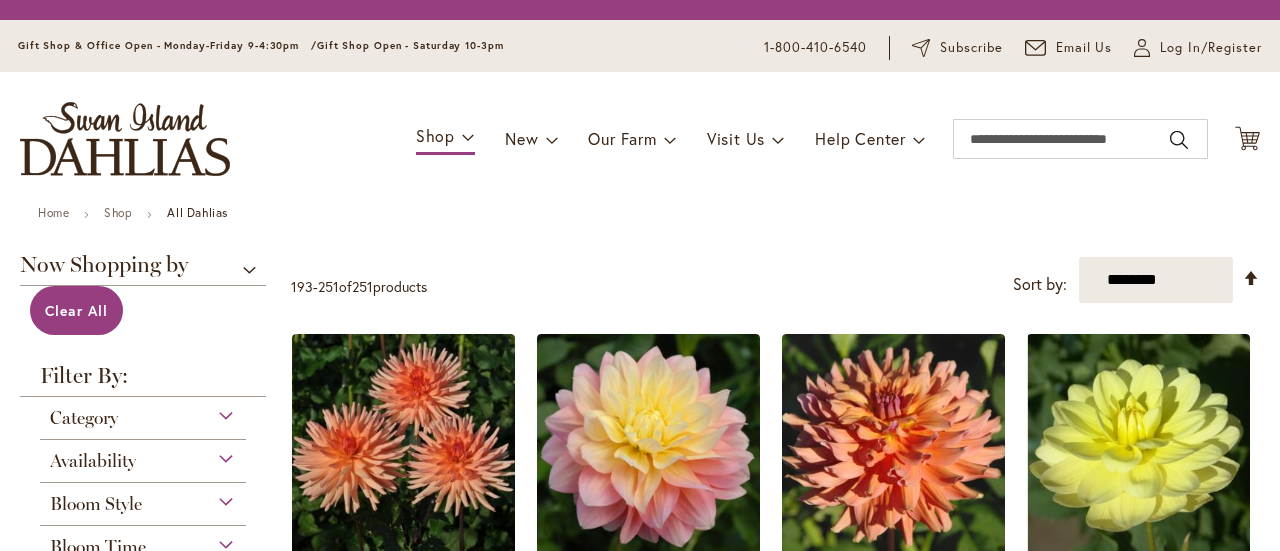 scroll, scrollTop: 0, scrollLeft: 0, axis: both 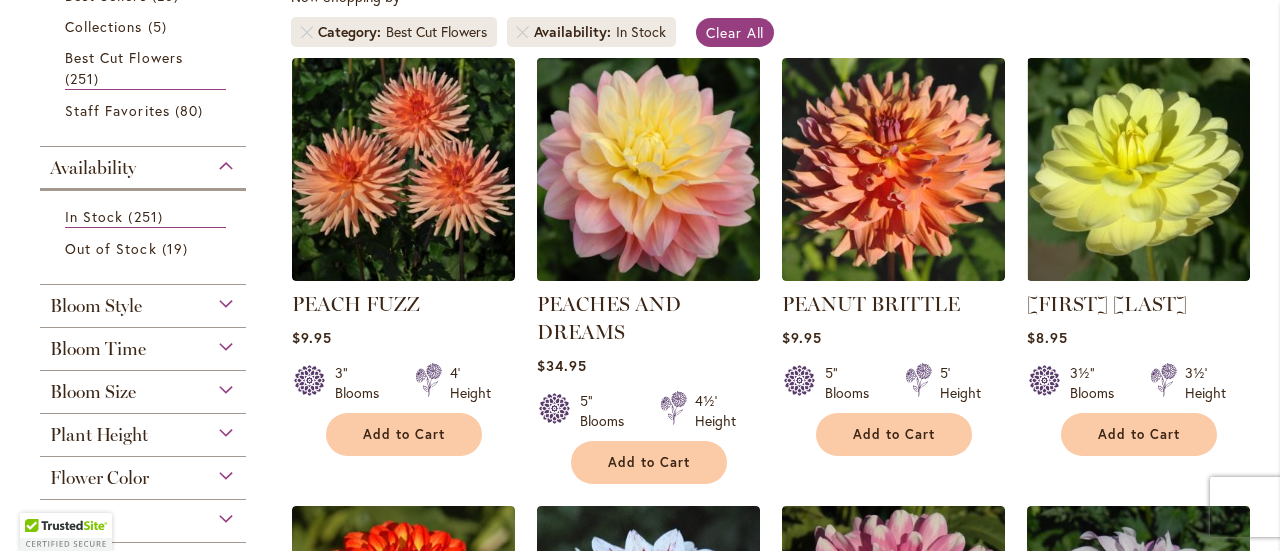 click at bounding box center [648, 169] 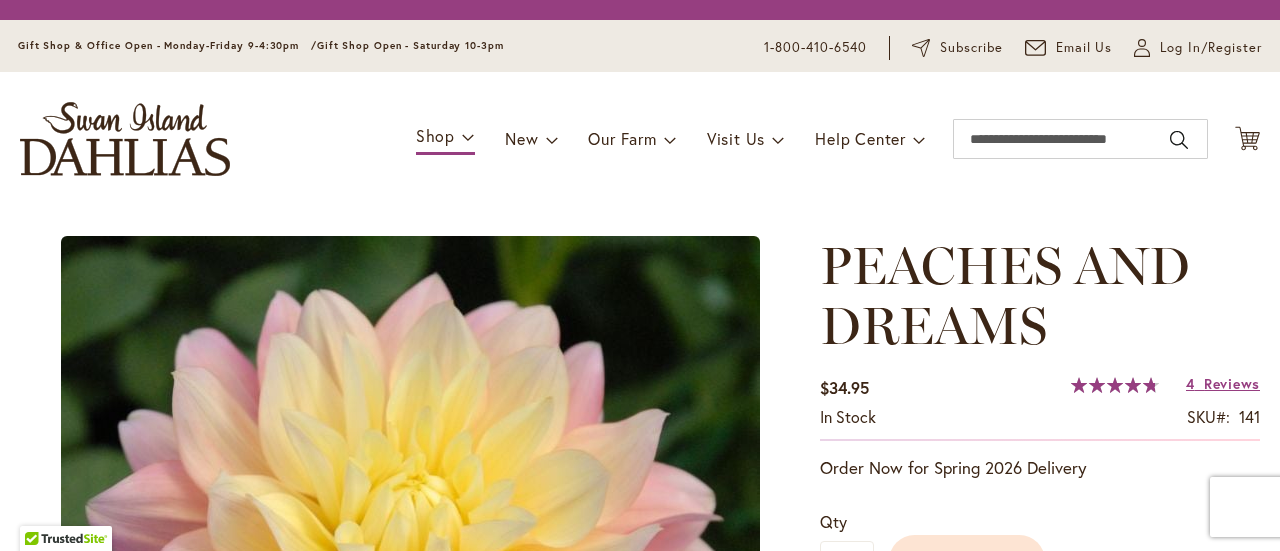 scroll, scrollTop: 0, scrollLeft: 0, axis: both 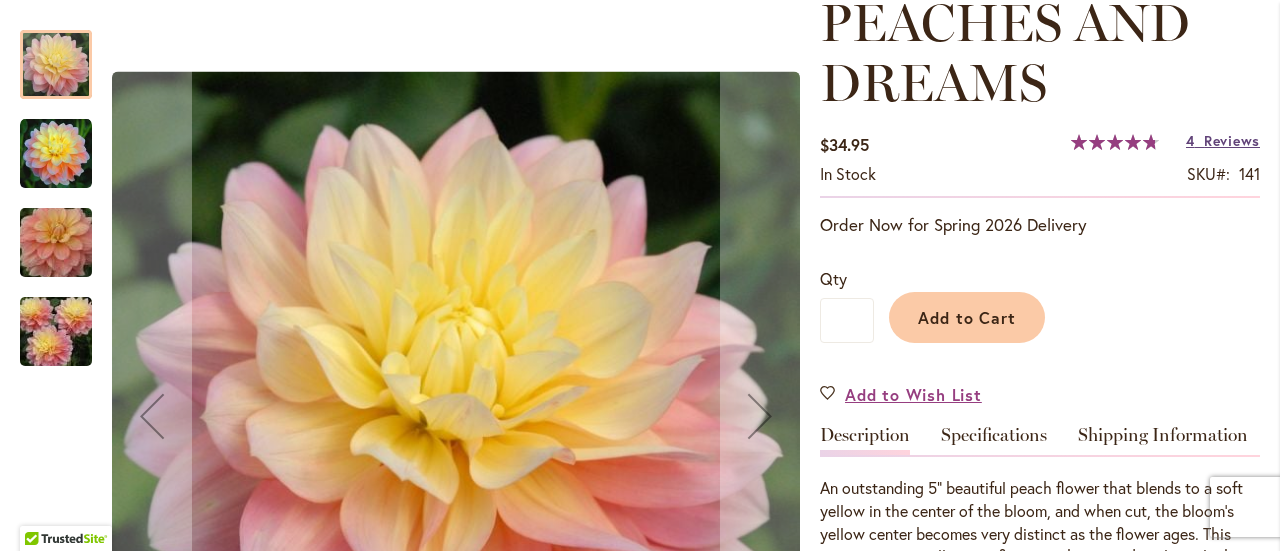 click on "4" at bounding box center [1190, 140] 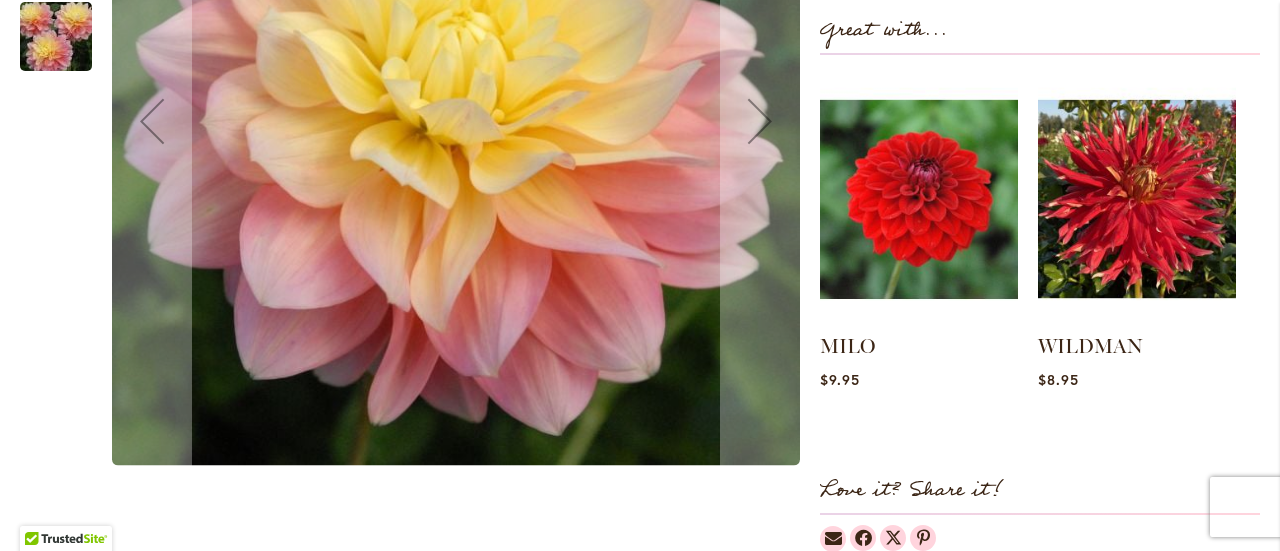 scroll, scrollTop: 696, scrollLeft: 0, axis: vertical 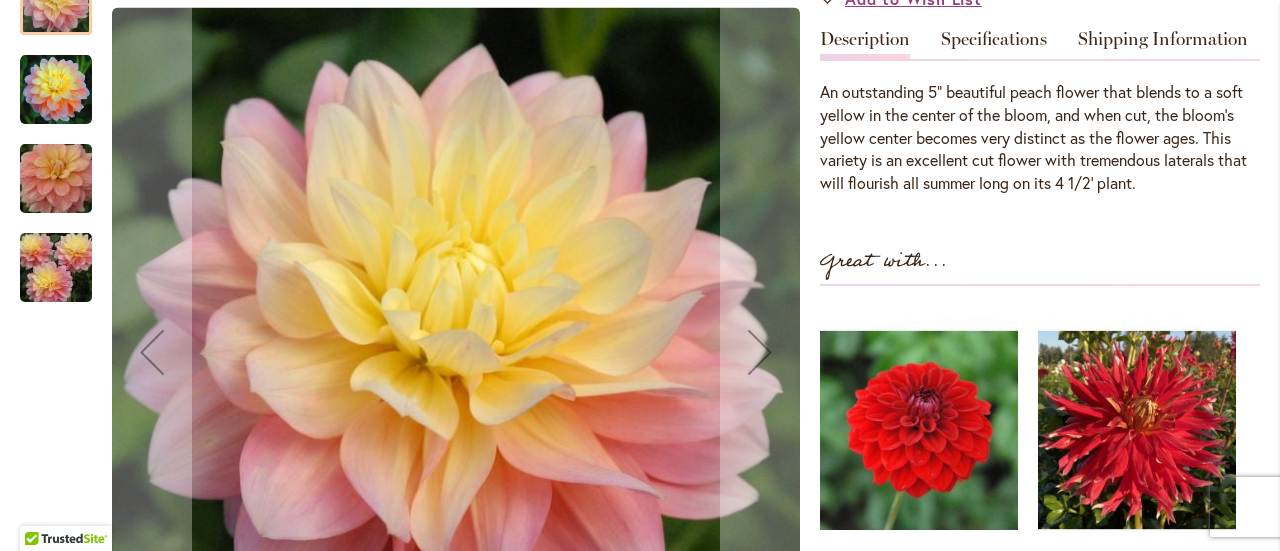 click at bounding box center (56, 179) 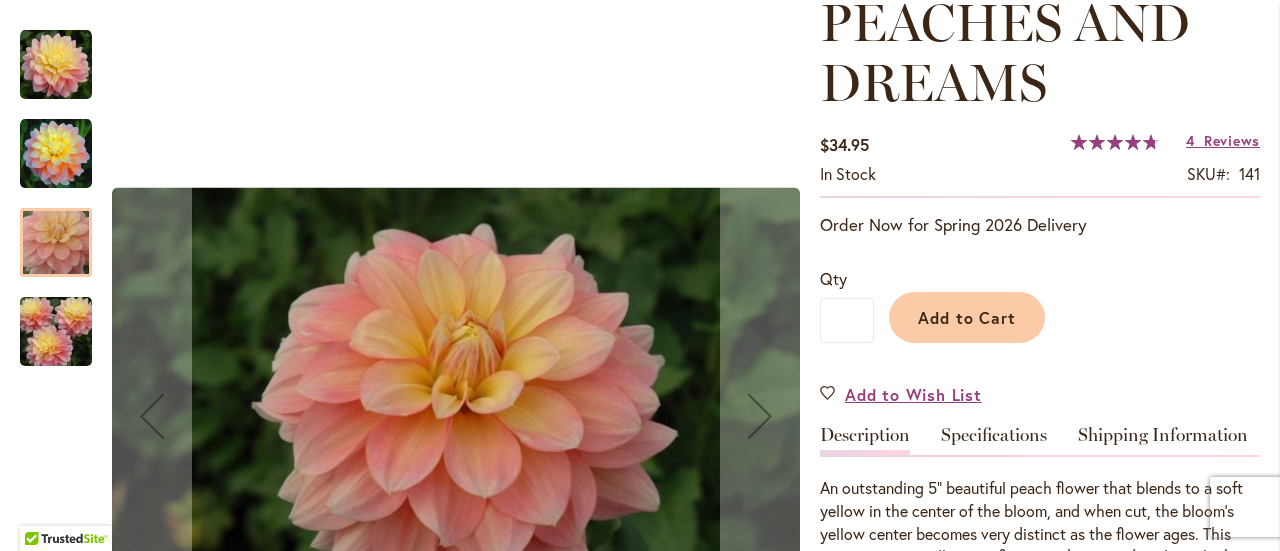 scroll, scrollTop: 296, scrollLeft: 0, axis: vertical 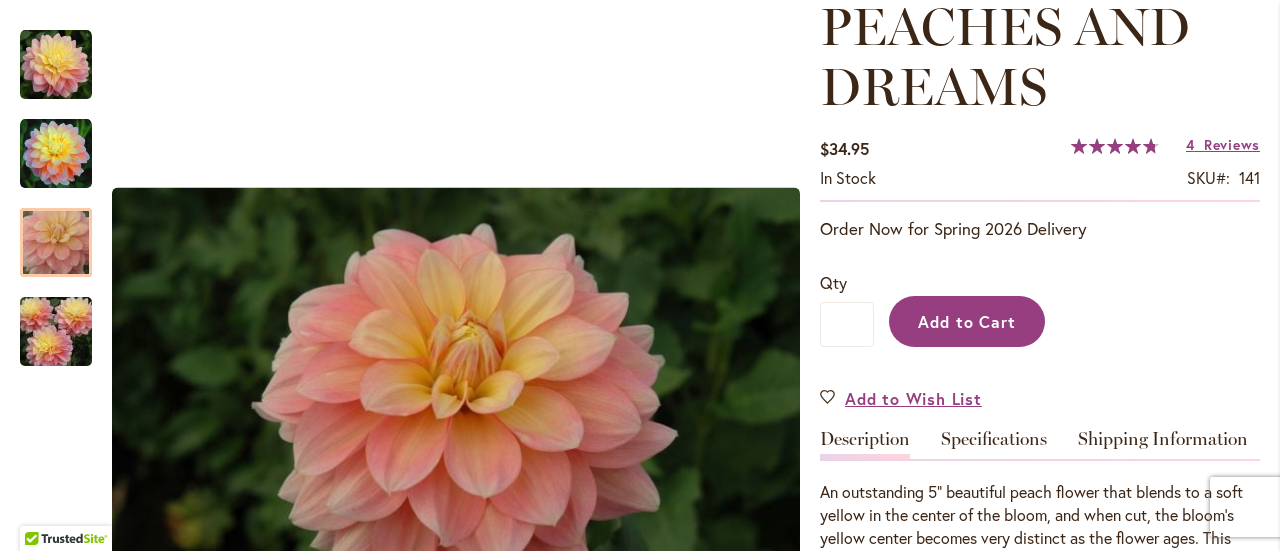 click on "Add to Cart" at bounding box center [967, 321] 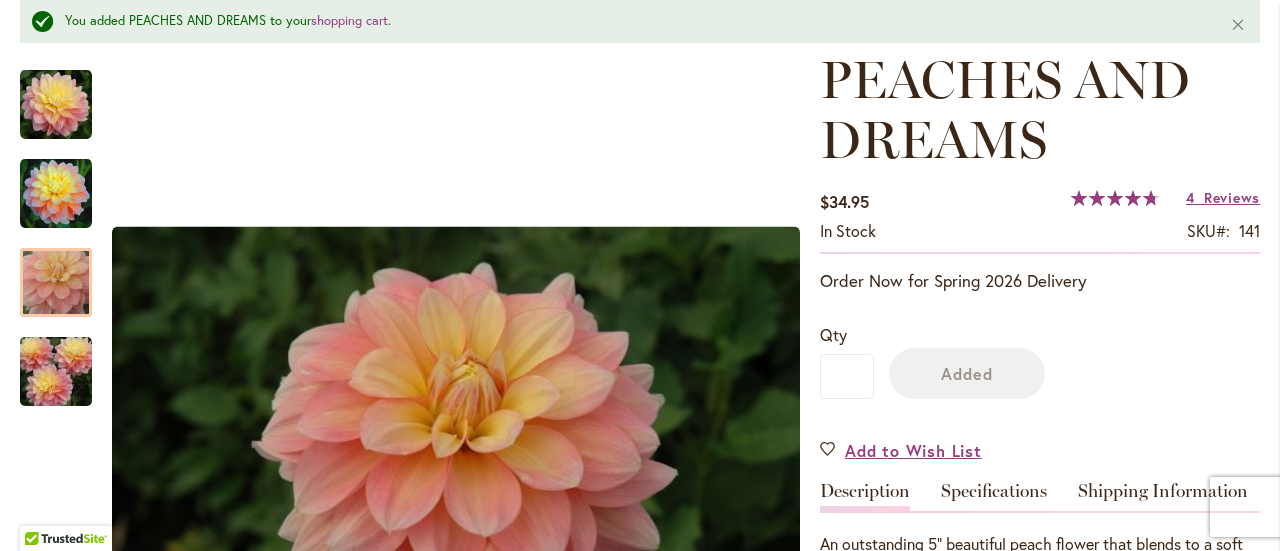 scroll, scrollTop: 349, scrollLeft: 0, axis: vertical 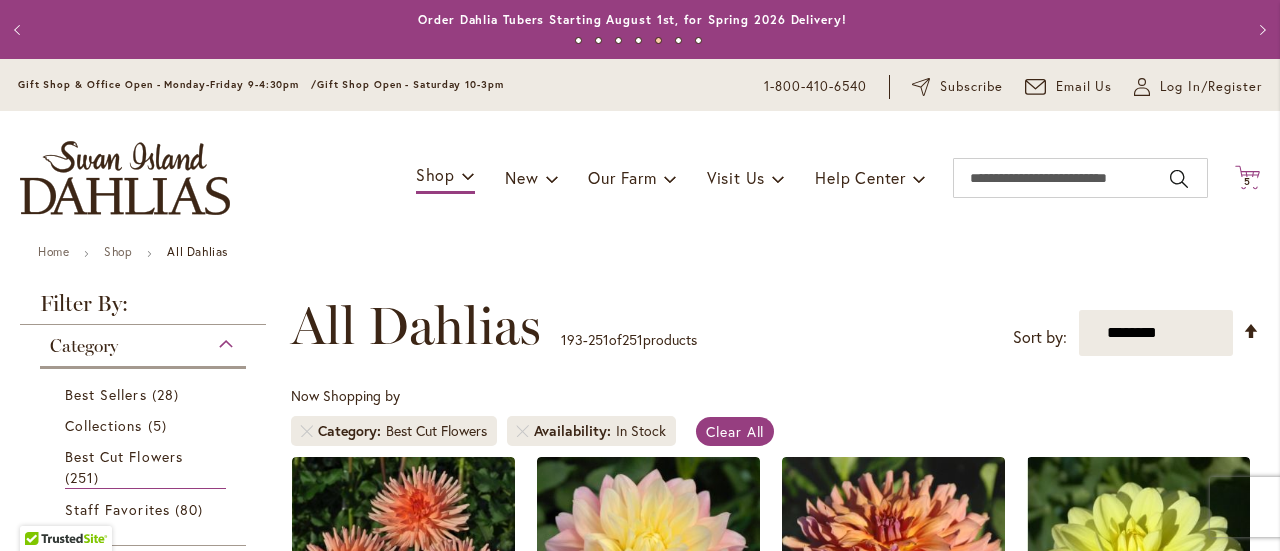 click on "5" at bounding box center [1247, 181] 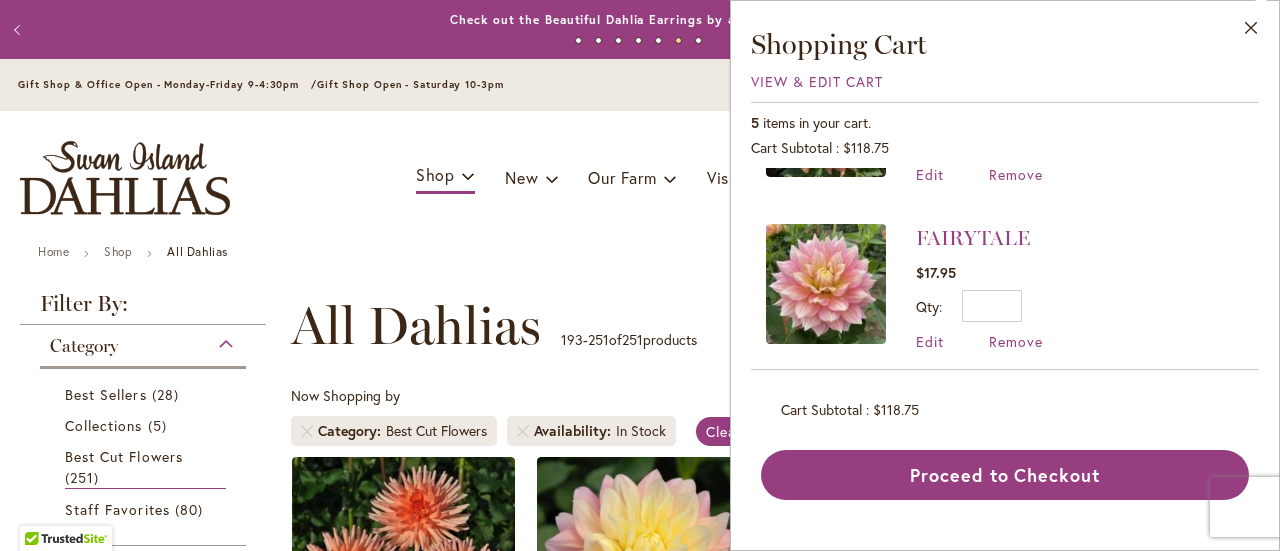 scroll, scrollTop: 642, scrollLeft: 0, axis: vertical 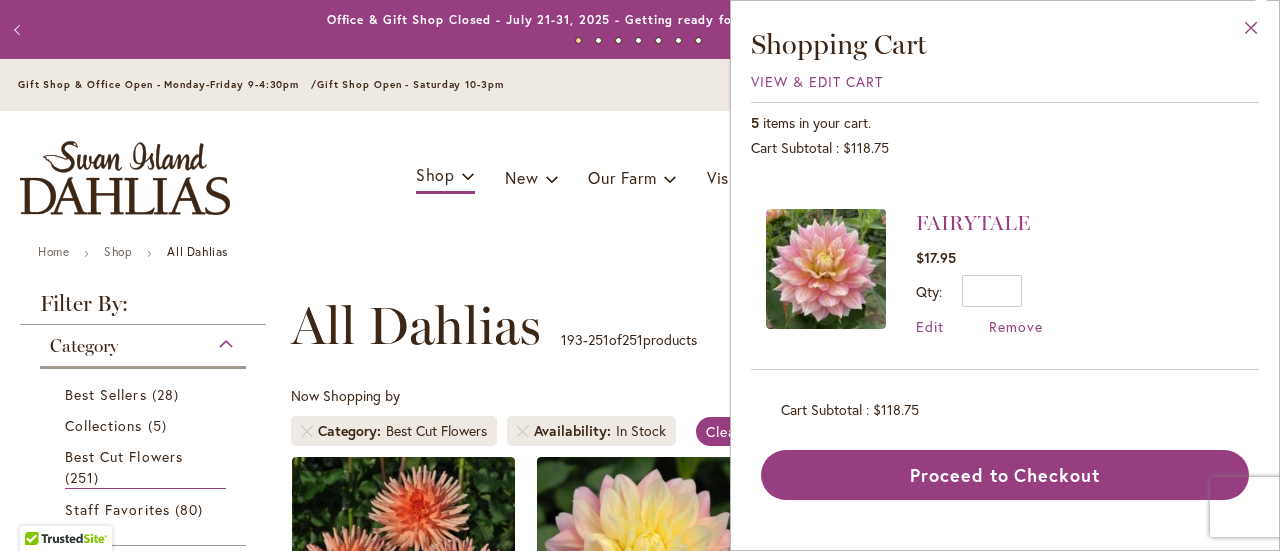 click on "Close" at bounding box center [1251, 32] 